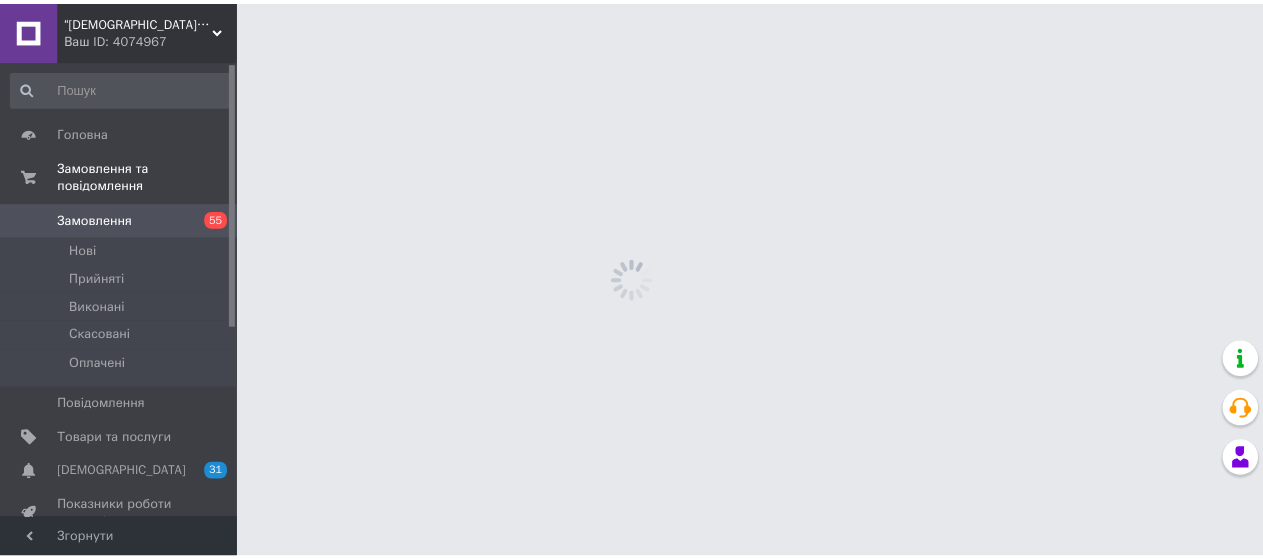 scroll, scrollTop: 0, scrollLeft: 0, axis: both 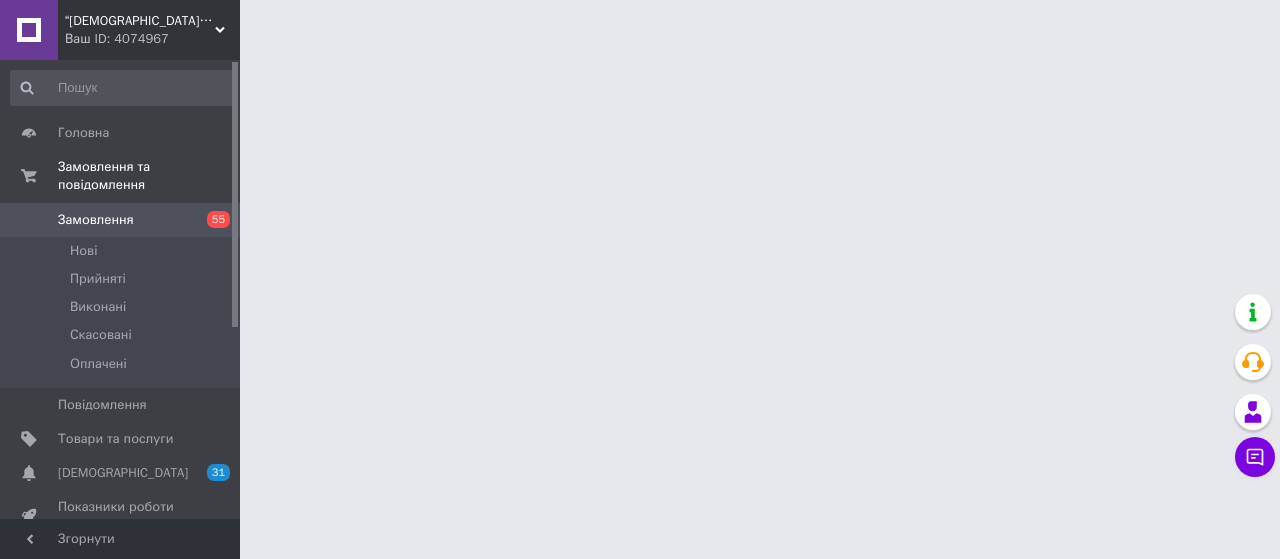 click at bounding box center (640, 25) 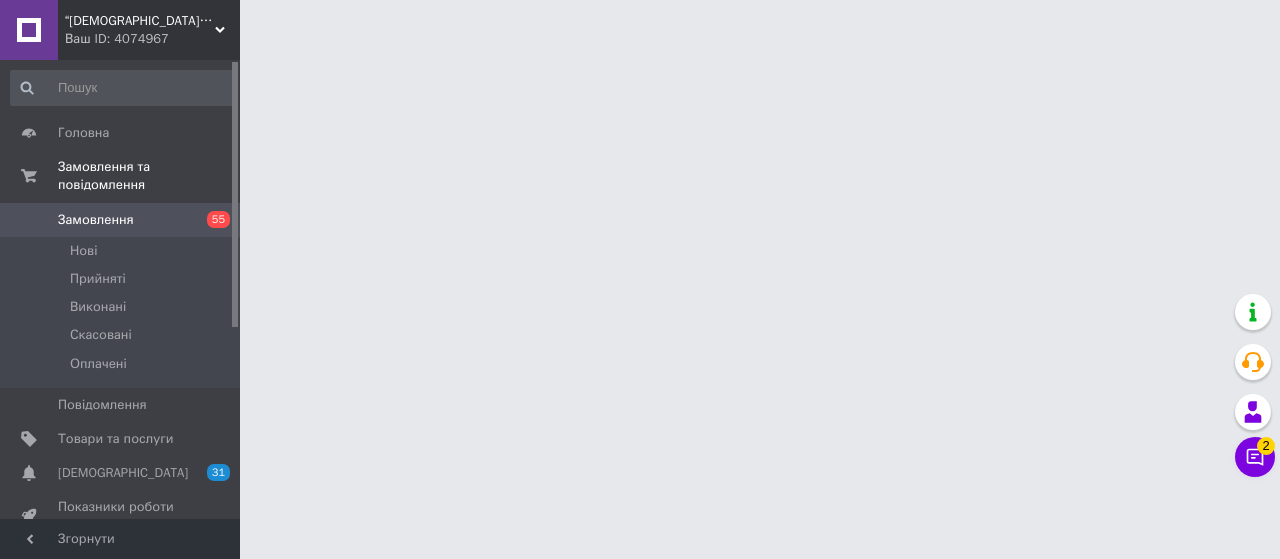 click on "Замовлення" at bounding box center [96, 220] 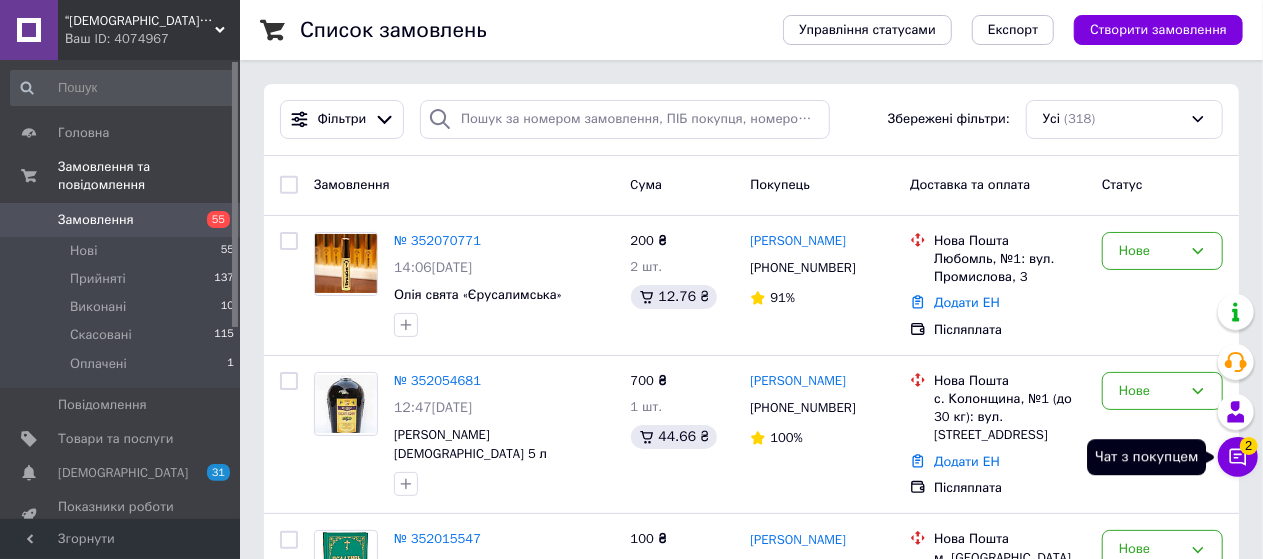 click on "2" at bounding box center [1249, 446] 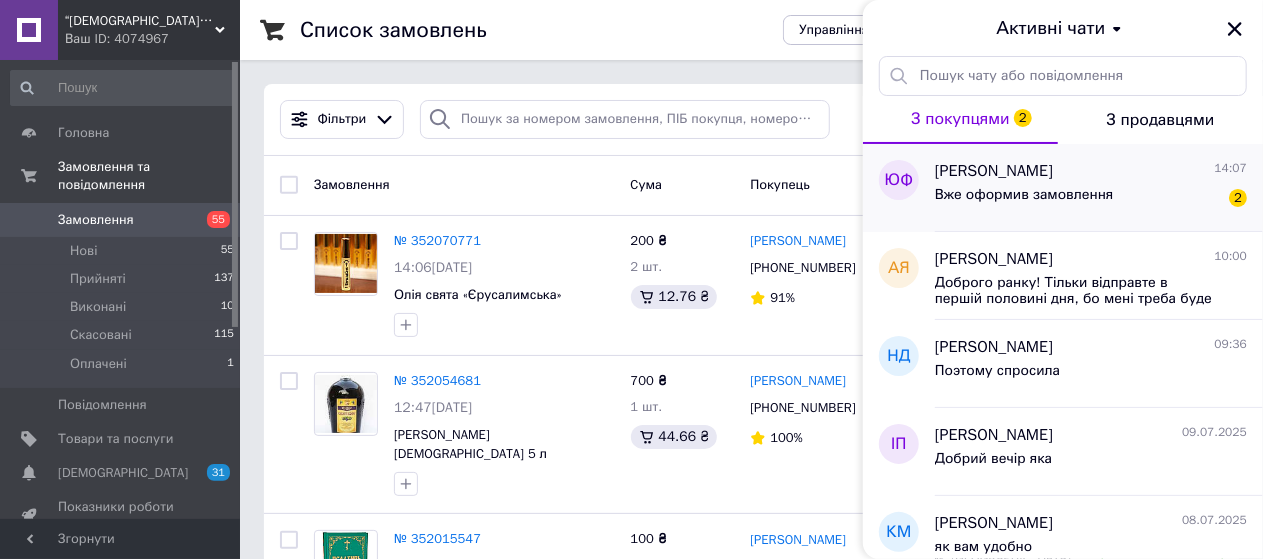 click on "Вже оформив замовлення" at bounding box center (1024, 201) 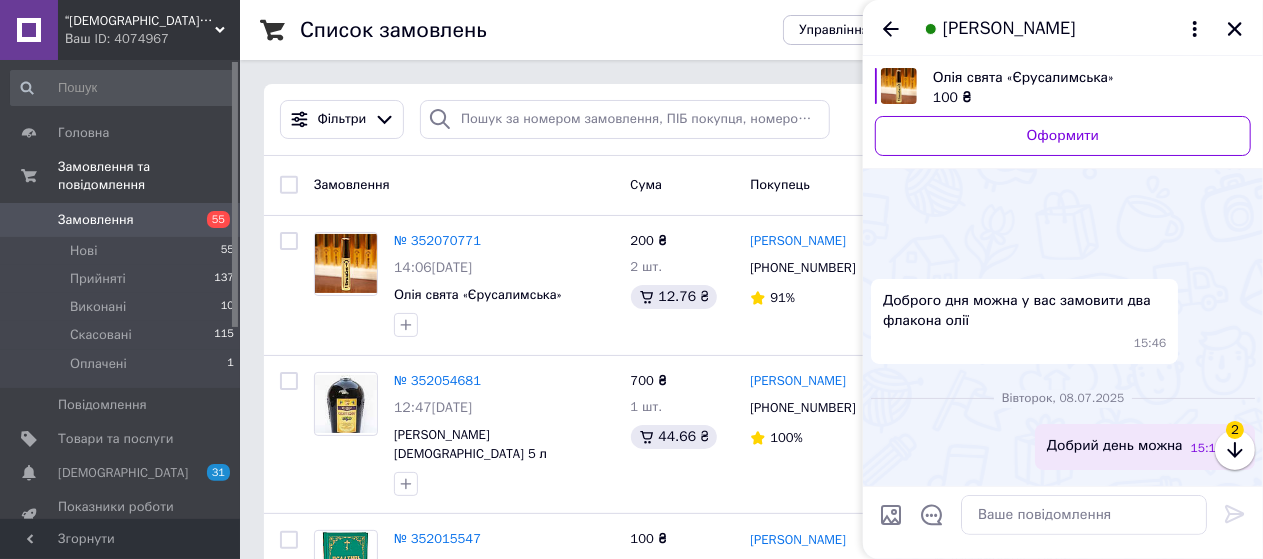 scroll, scrollTop: 183, scrollLeft: 0, axis: vertical 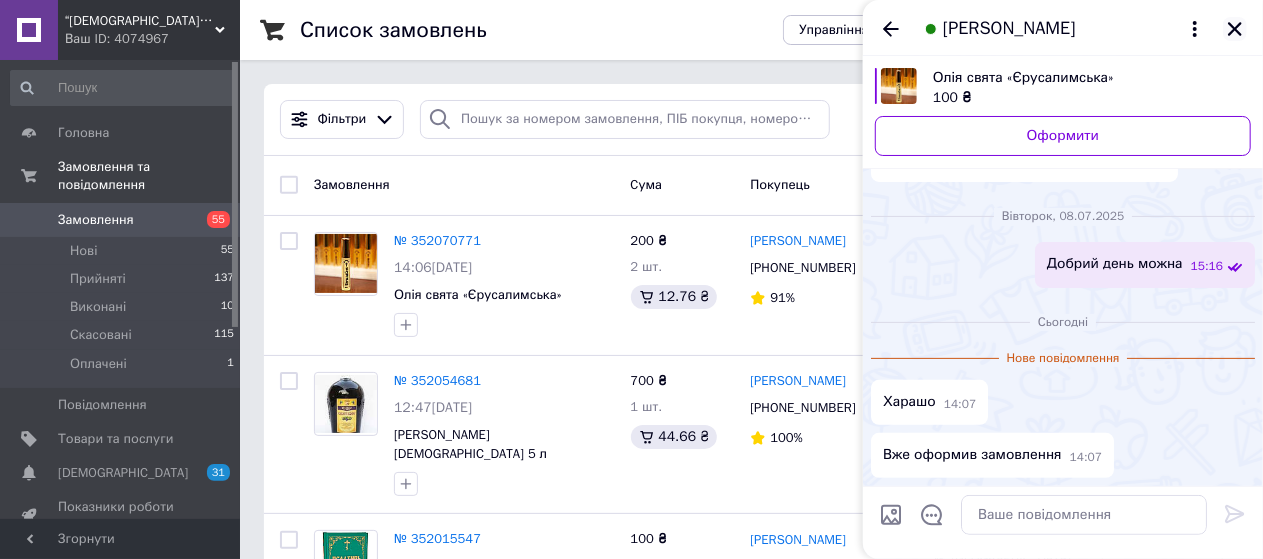 drag, startPoint x: 1252, startPoint y: 30, endPoint x: 1240, endPoint y: 23, distance: 13.892444 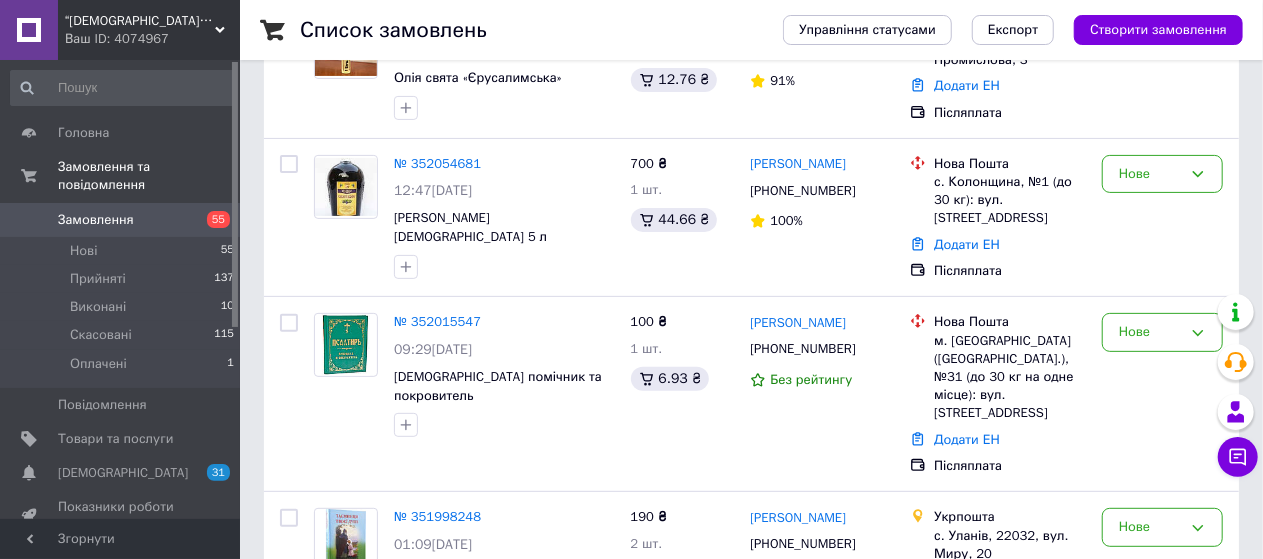 scroll, scrollTop: 231, scrollLeft: 0, axis: vertical 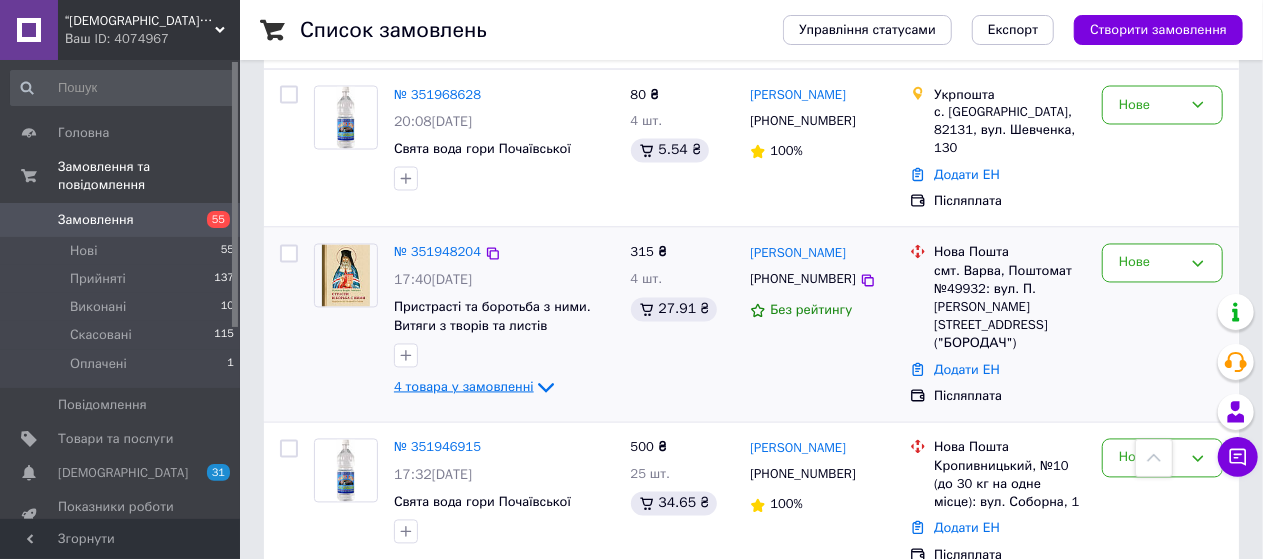 click 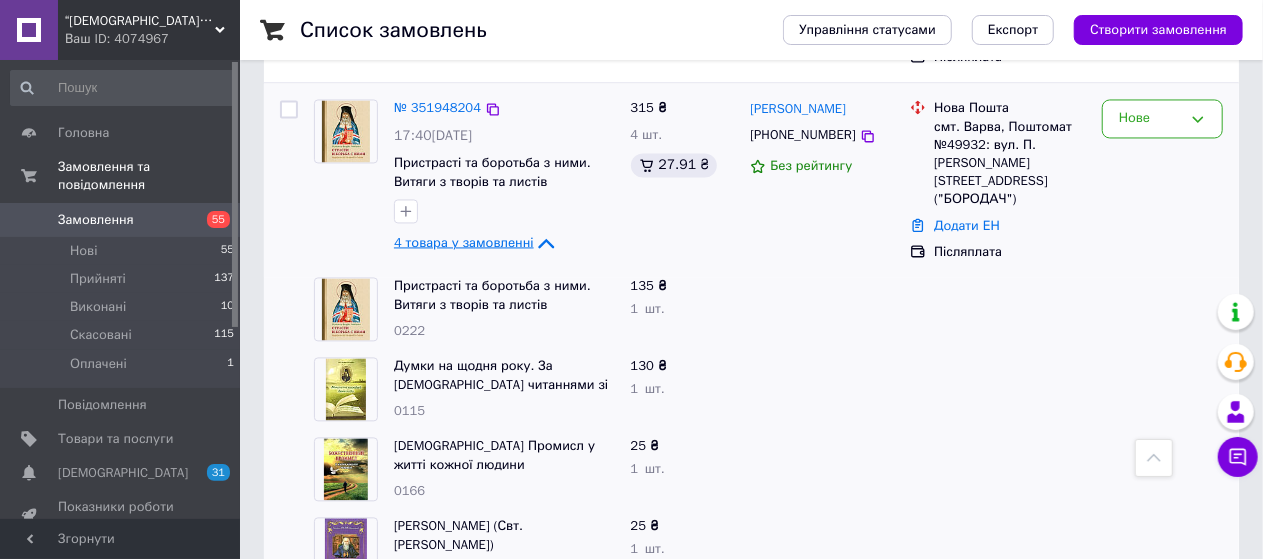 scroll, scrollTop: 1924, scrollLeft: 0, axis: vertical 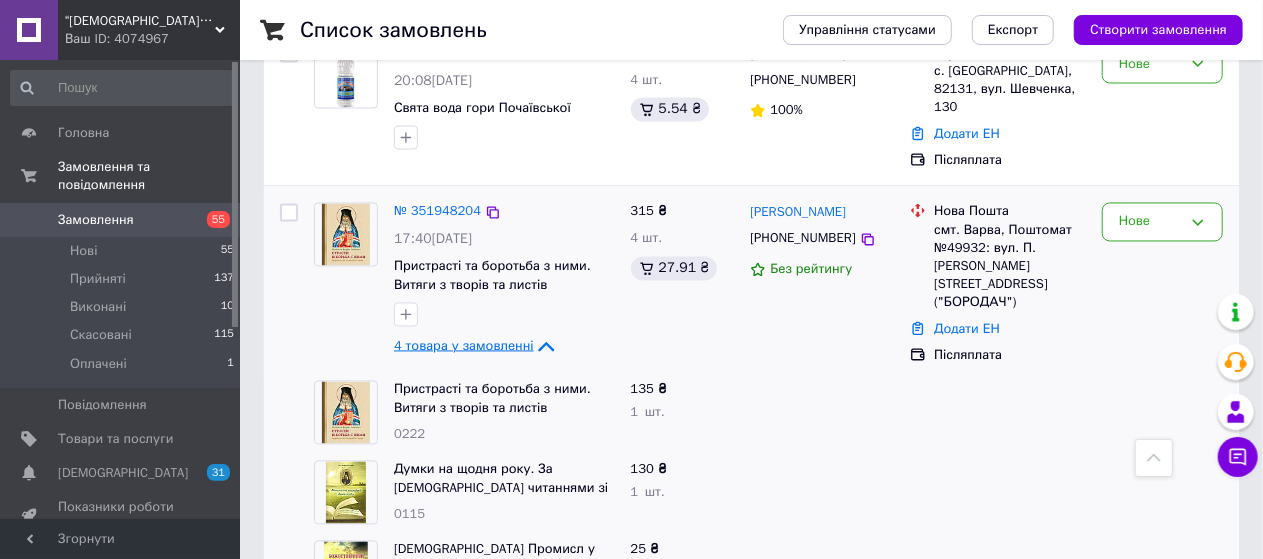 click 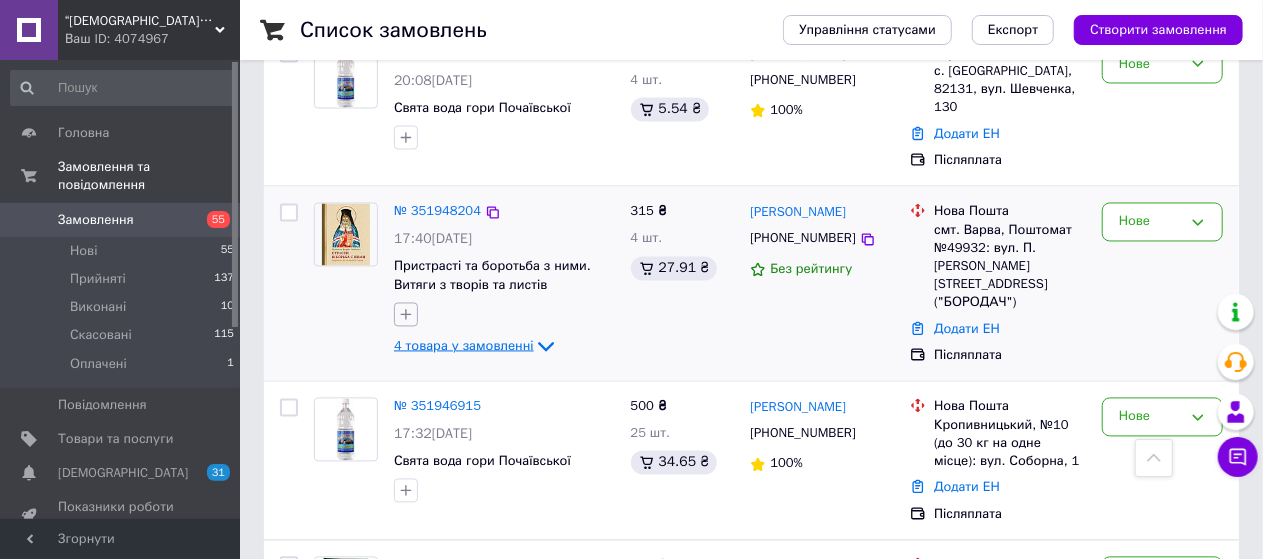 click 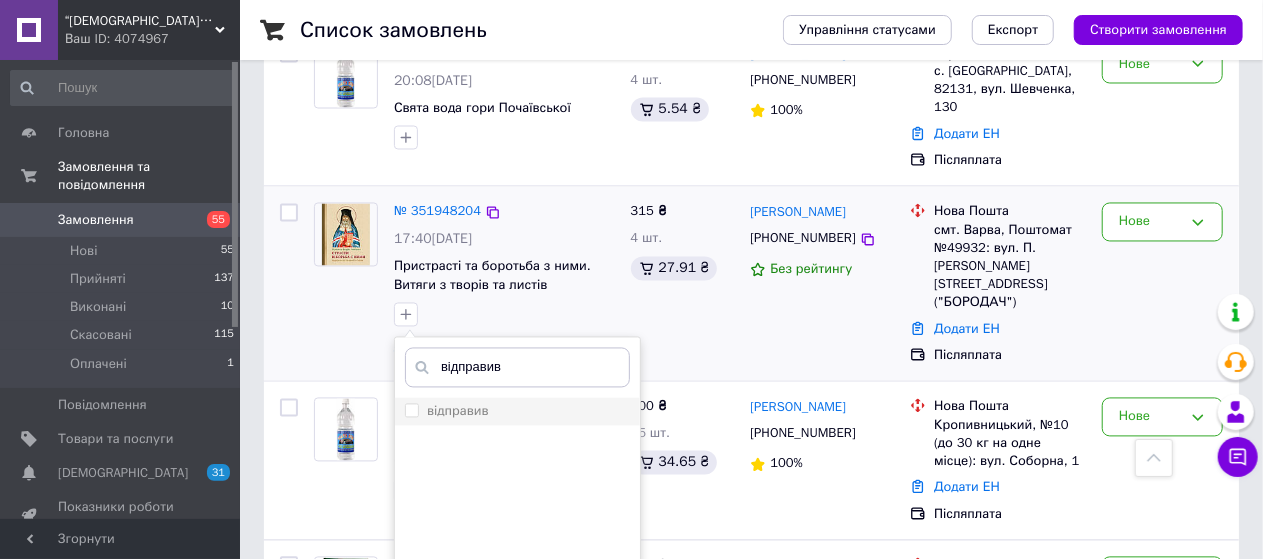type on "відправив" 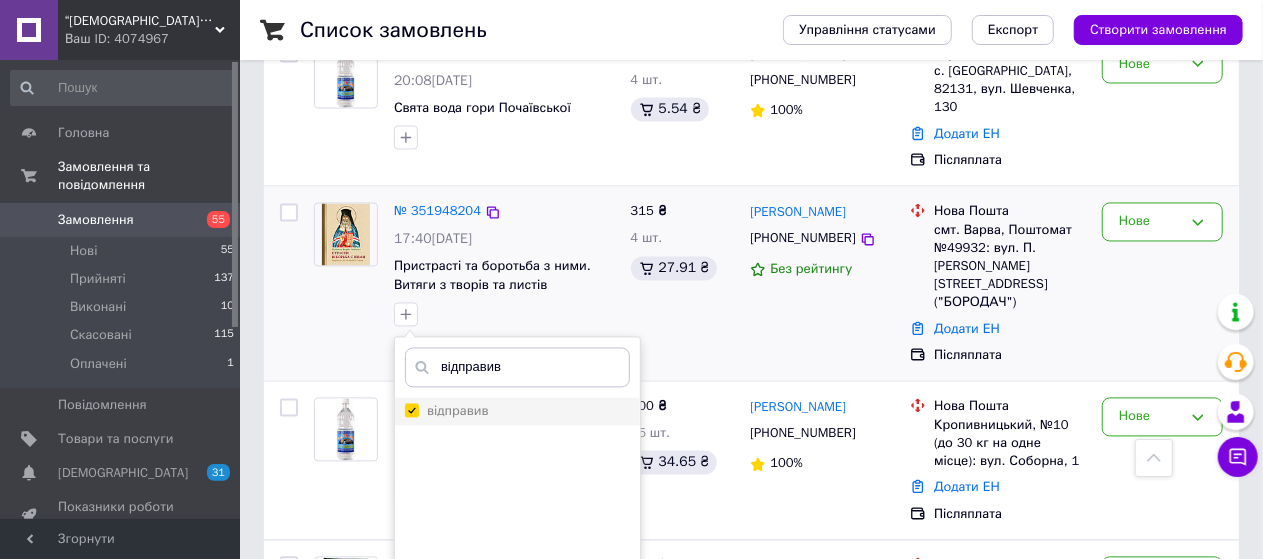 checkbox on "true" 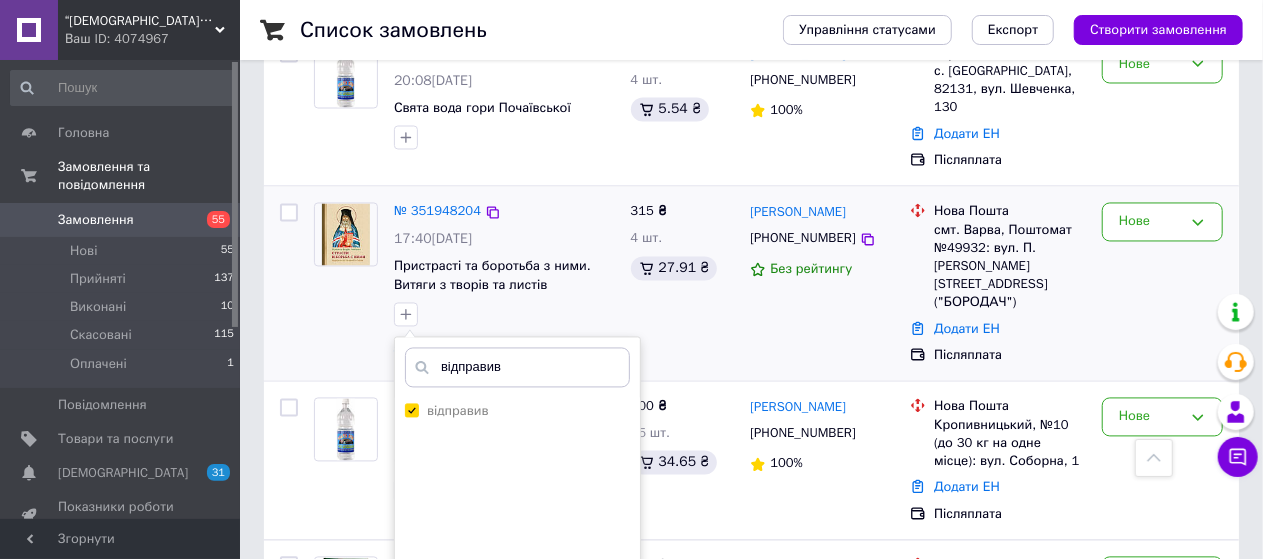 click on "Додати мітку" at bounding box center [517, 634] 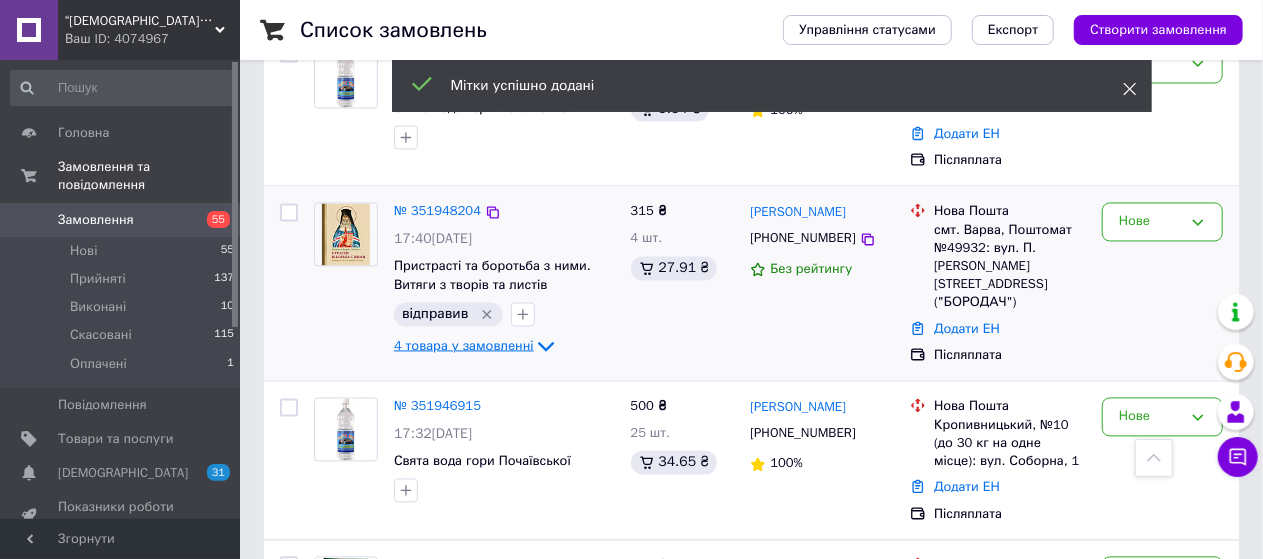 click 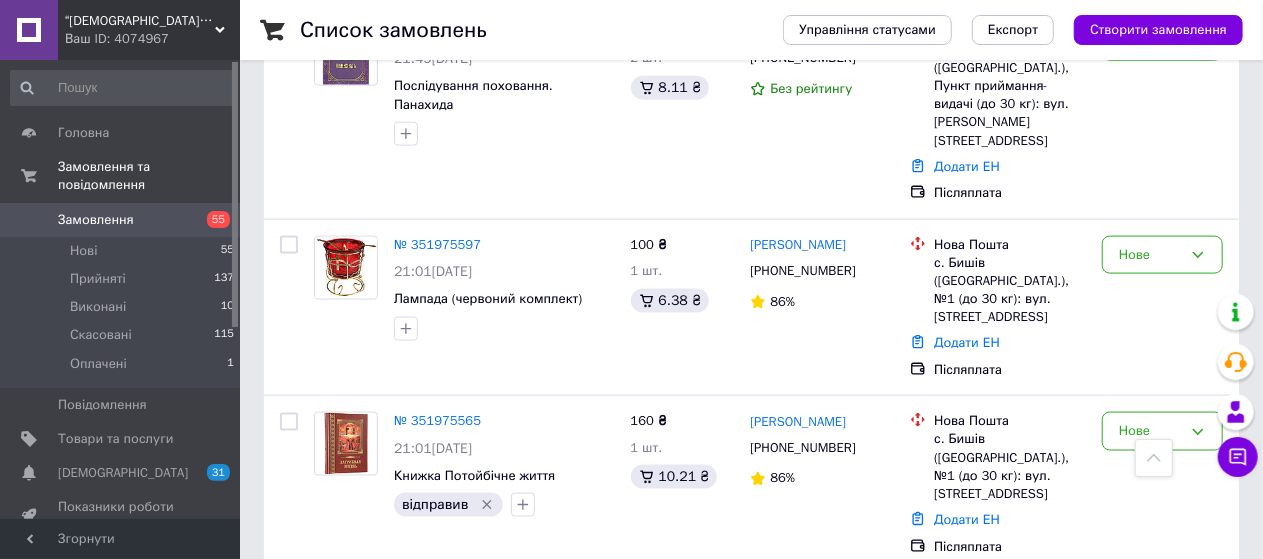 scroll, scrollTop: 1248, scrollLeft: 0, axis: vertical 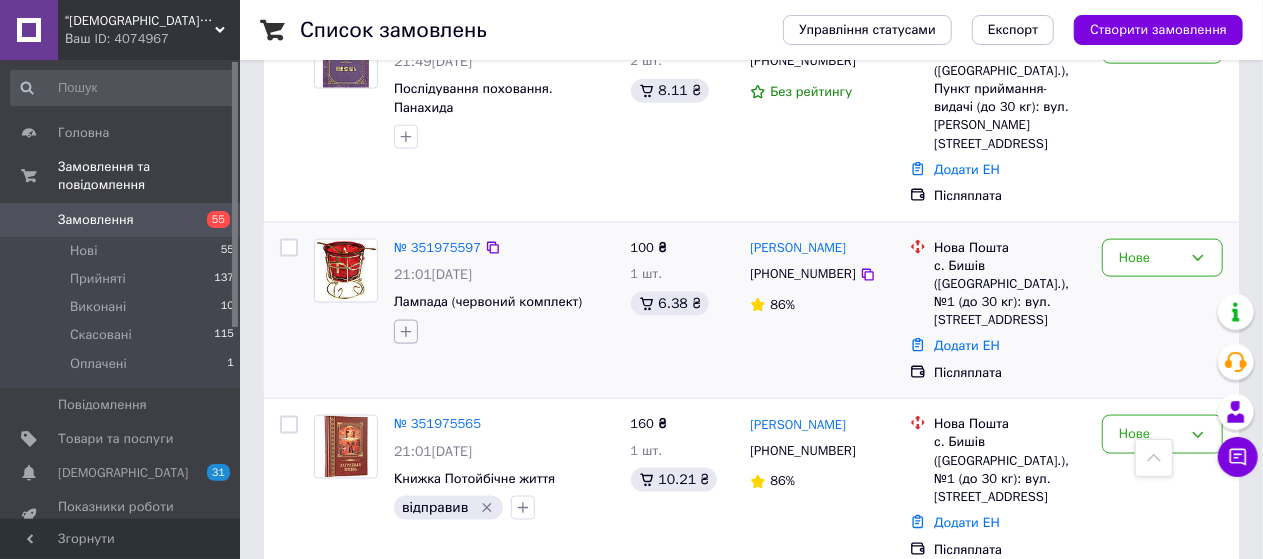 click 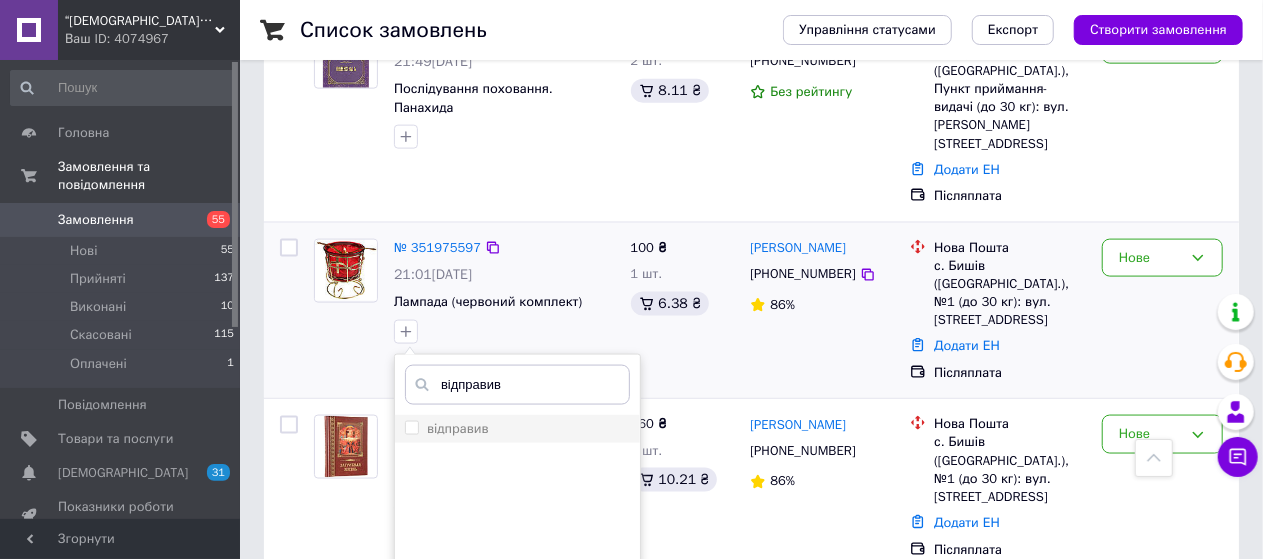 type on "відправив" 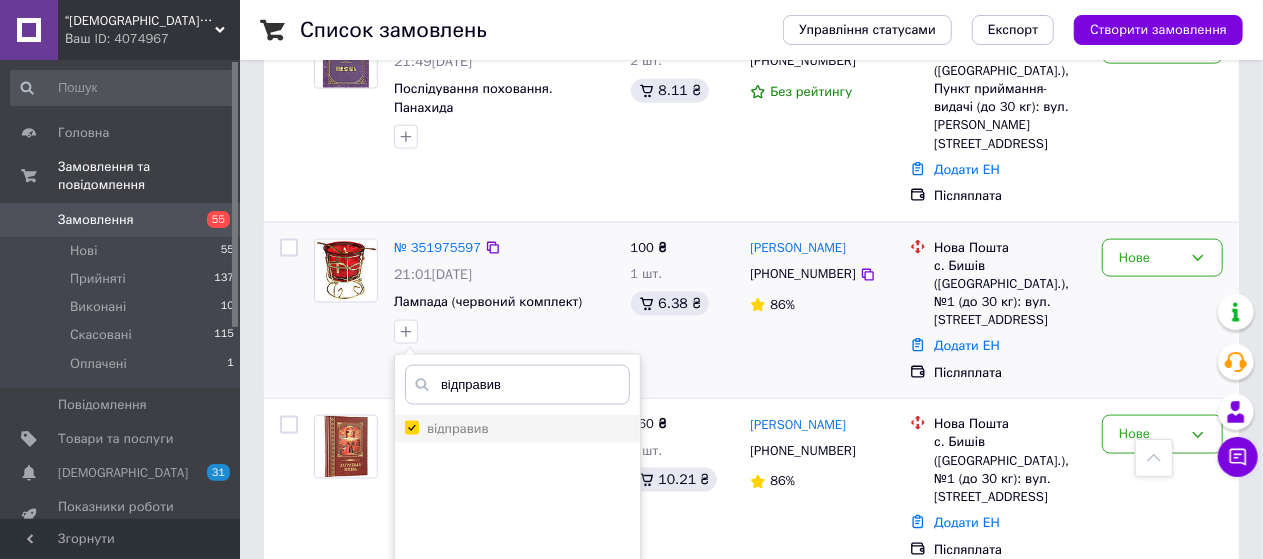 checkbox on "true" 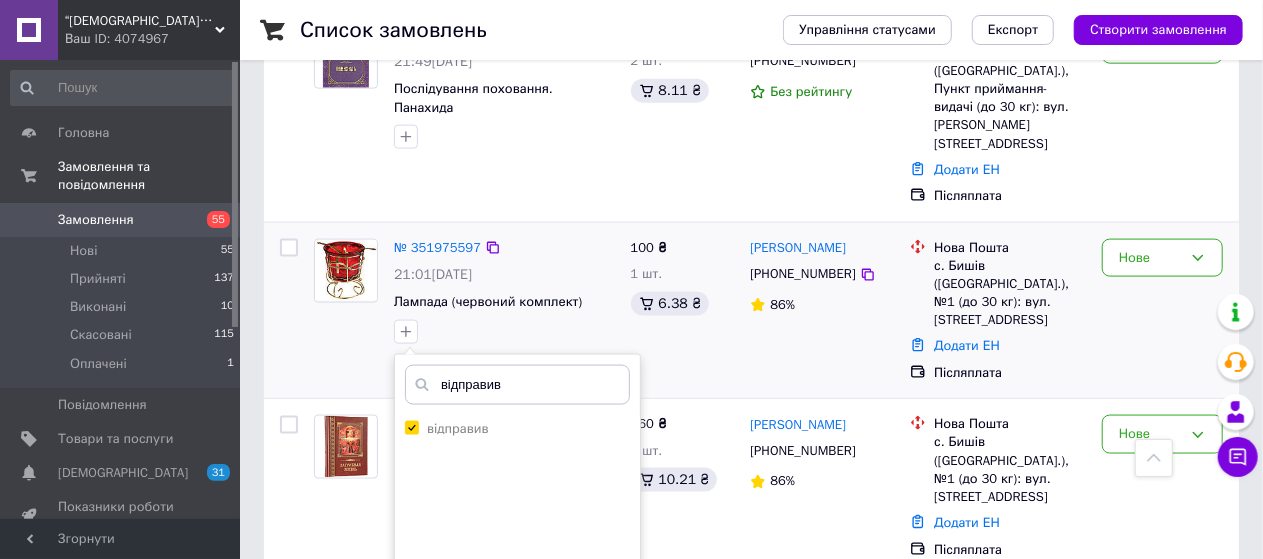 click on "Додати мітку" at bounding box center [517, 651] 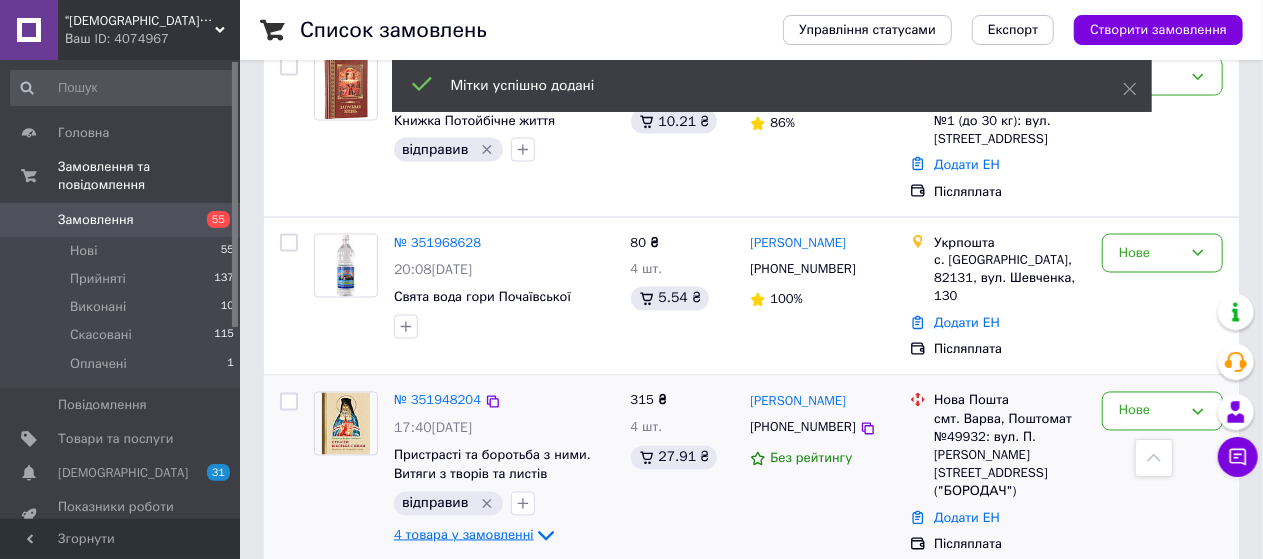 scroll, scrollTop: 1640, scrollLeft: 0, axis: vertical 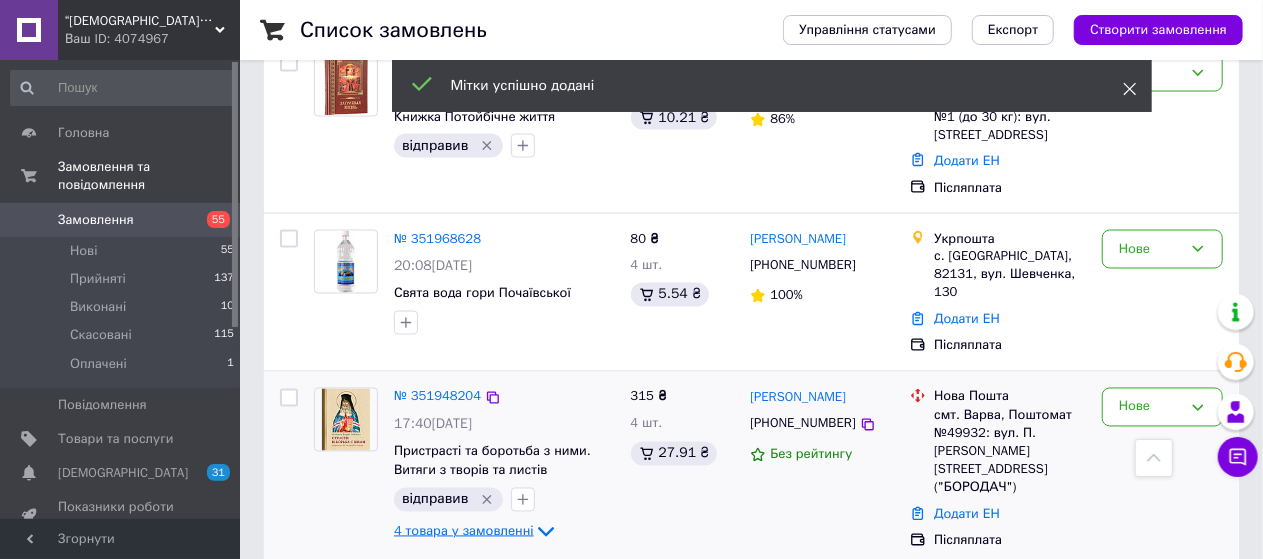 click 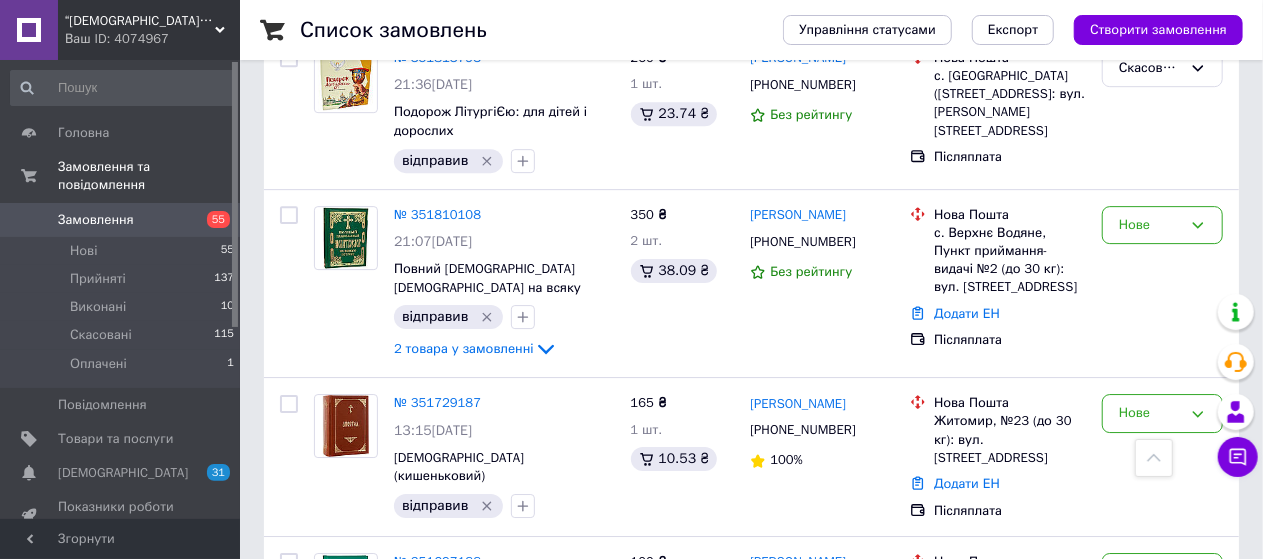 scroll, scrollTop: 3126, scrollLeft: 0, axis: vertical 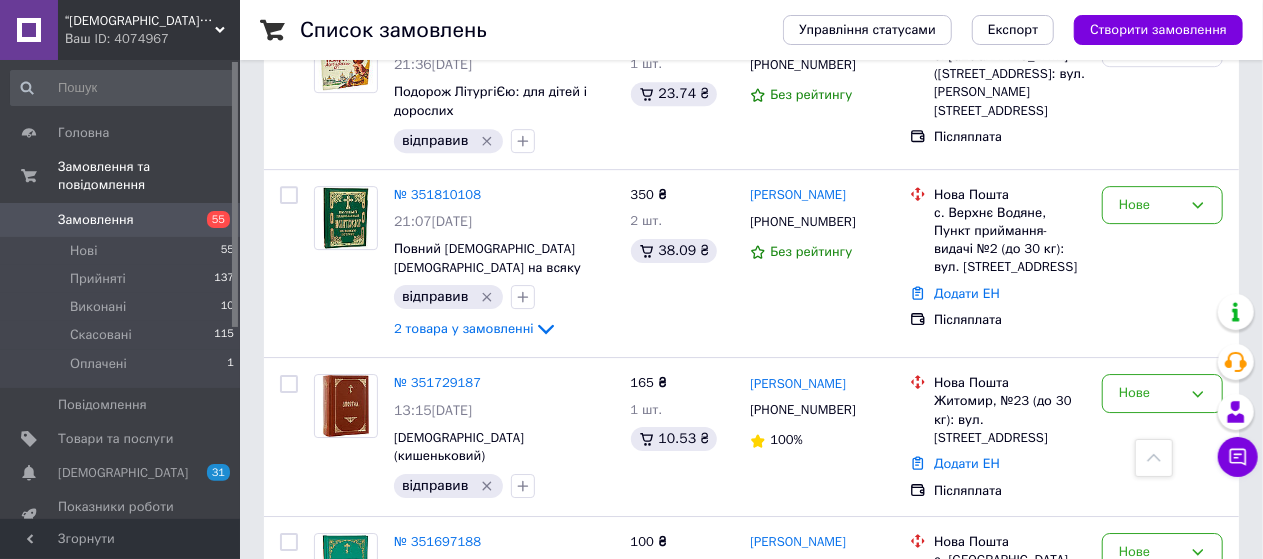 click on "2" at bounding box center (327, 719) 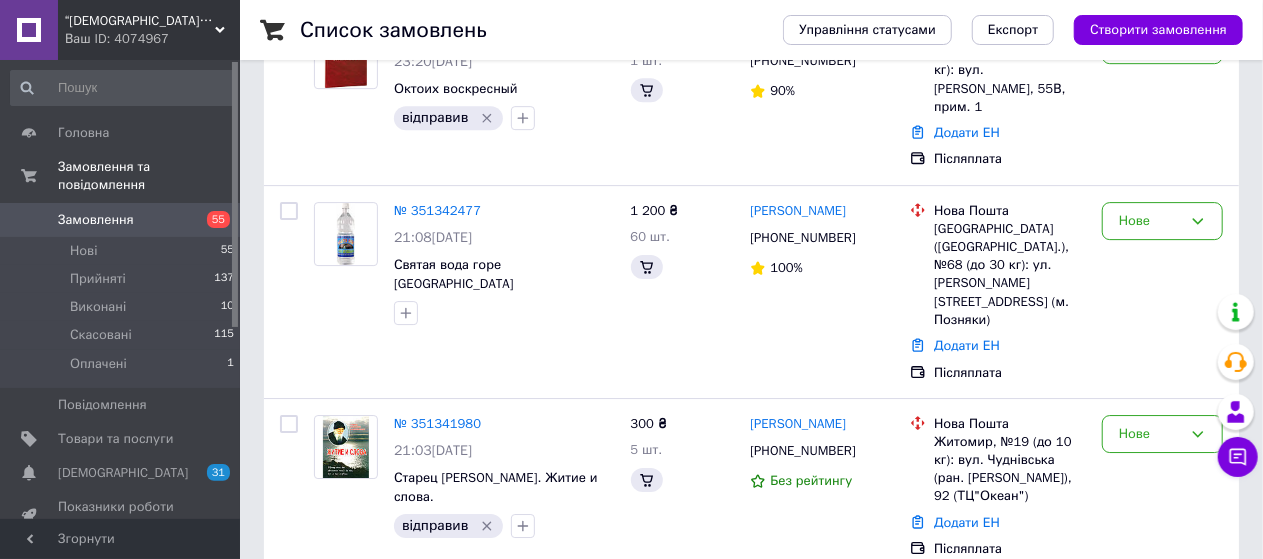 scroll, scrollTop: 0, scrollLeft: 0, axis: both 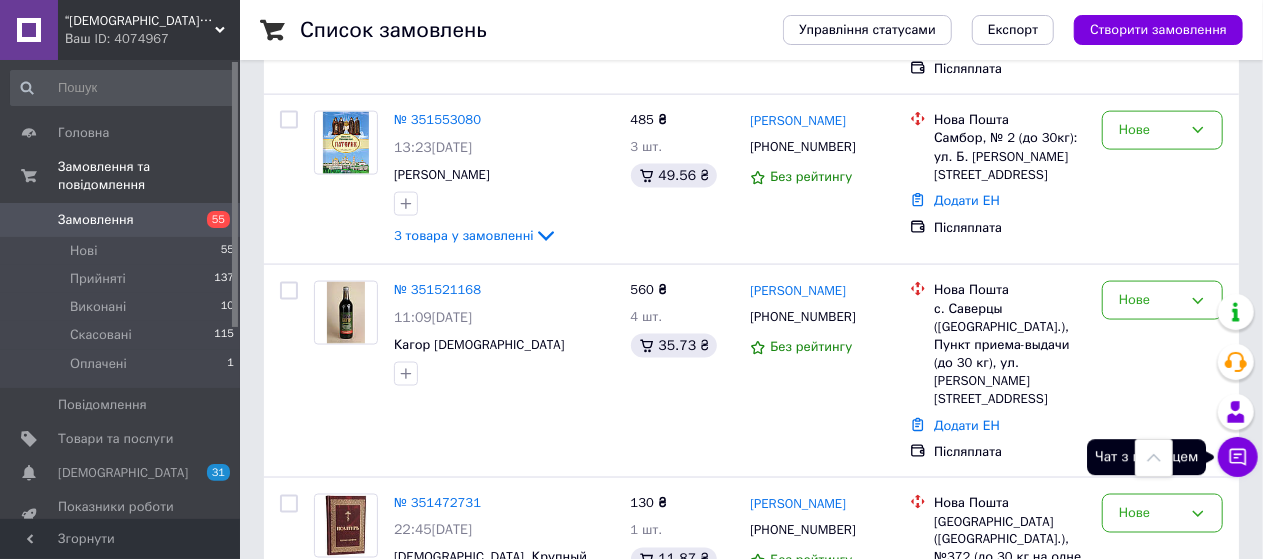 click on "Чат з покупцем" at bounding box center (1238, 457) 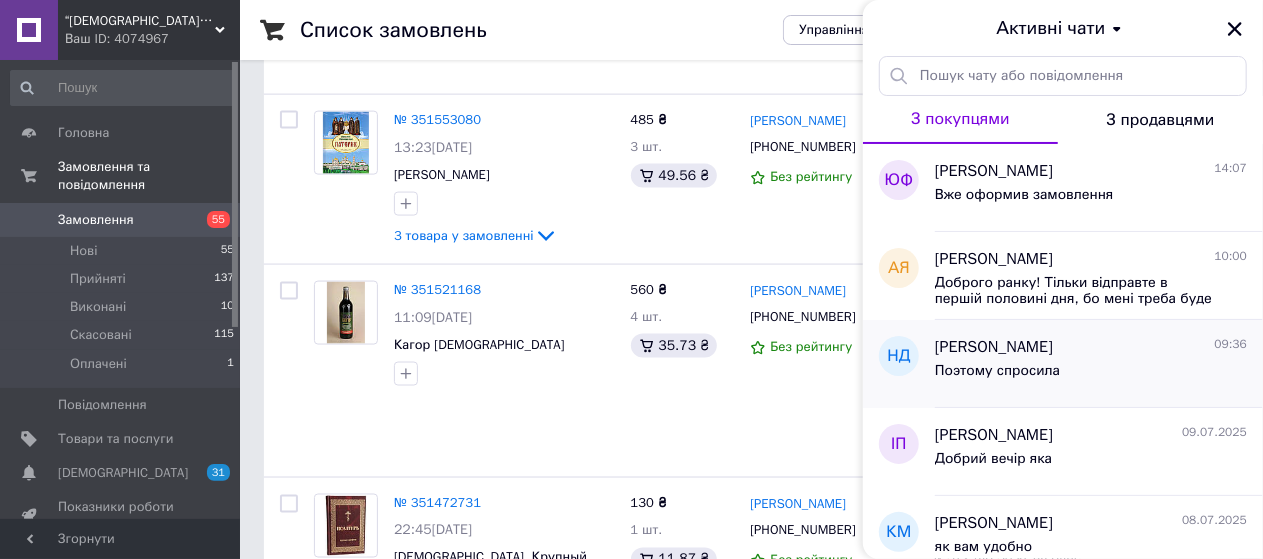 type 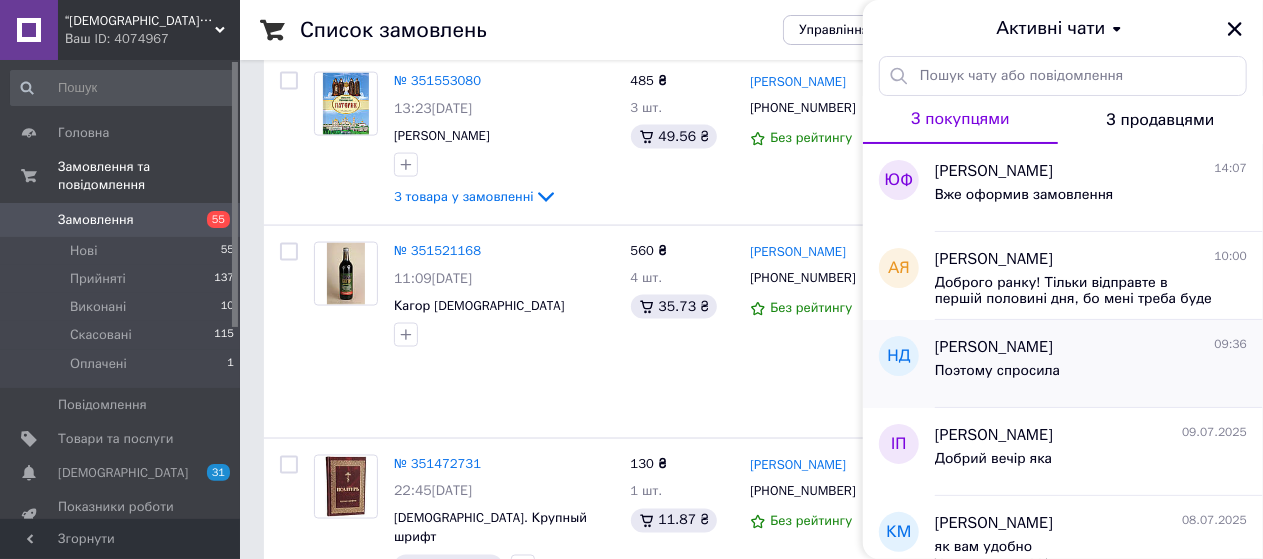 scroll, scrollTop: 1401, scrollLeft: 0, axis: vertical 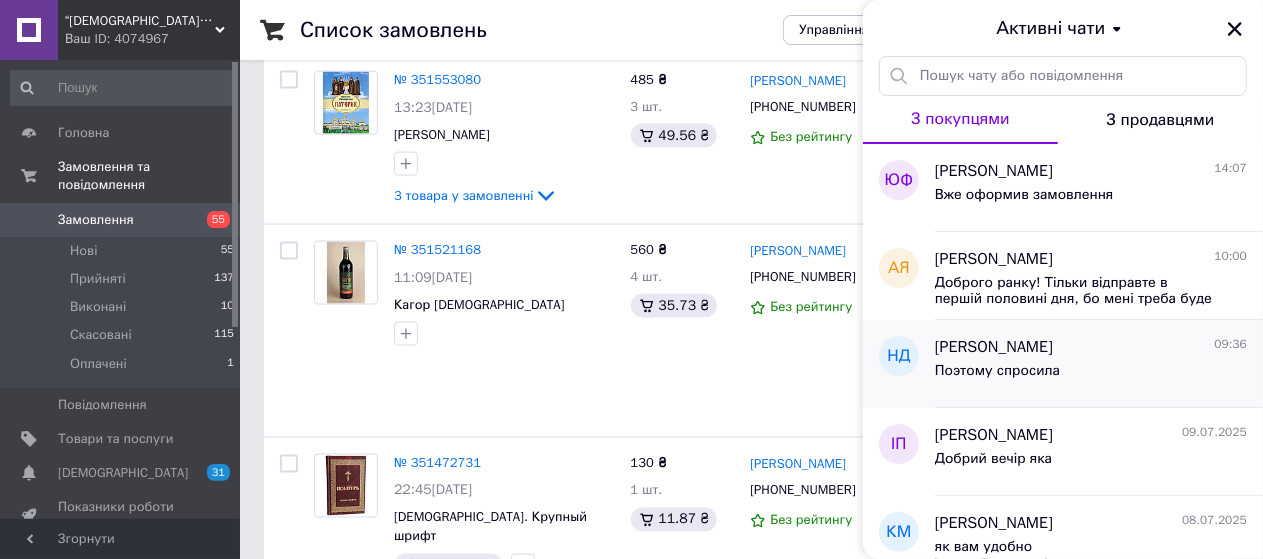 drag, startPoint x: 1058, startPoint y: 203, endPoint x: 1137, endPoint y: 397, distance: 209.46837 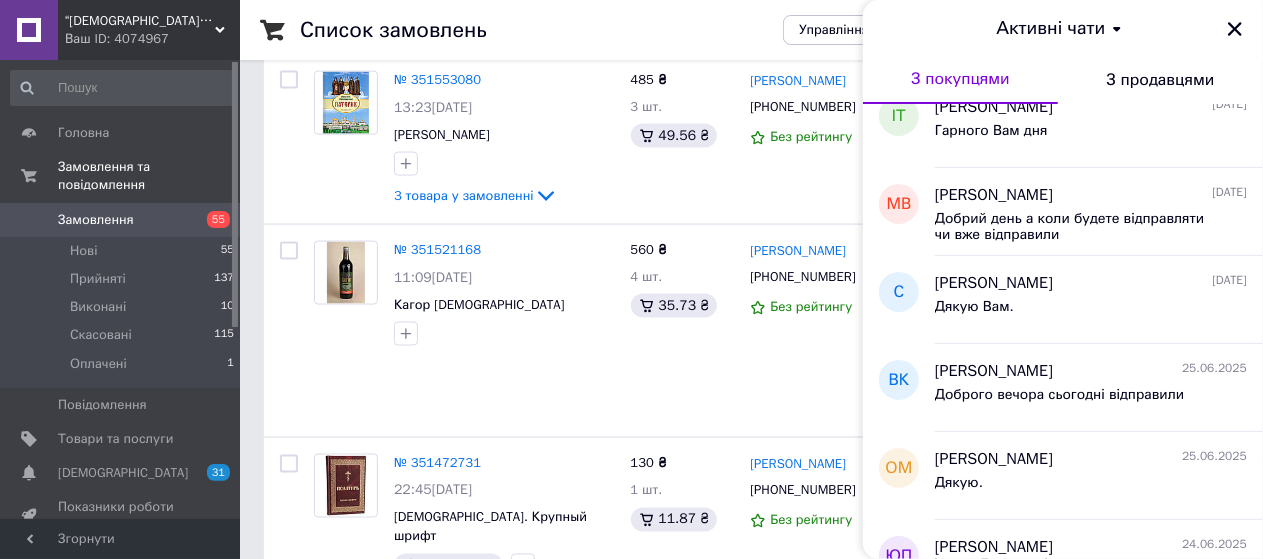 scroll, scrollTop: 920, scrollLeft: 0, axis: vertical 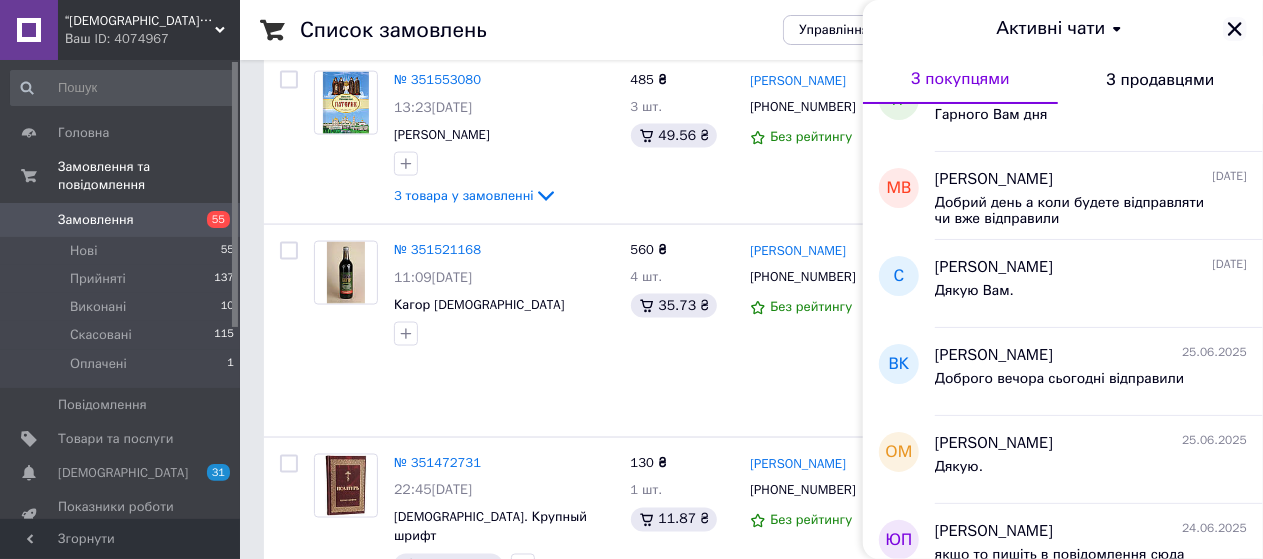 click 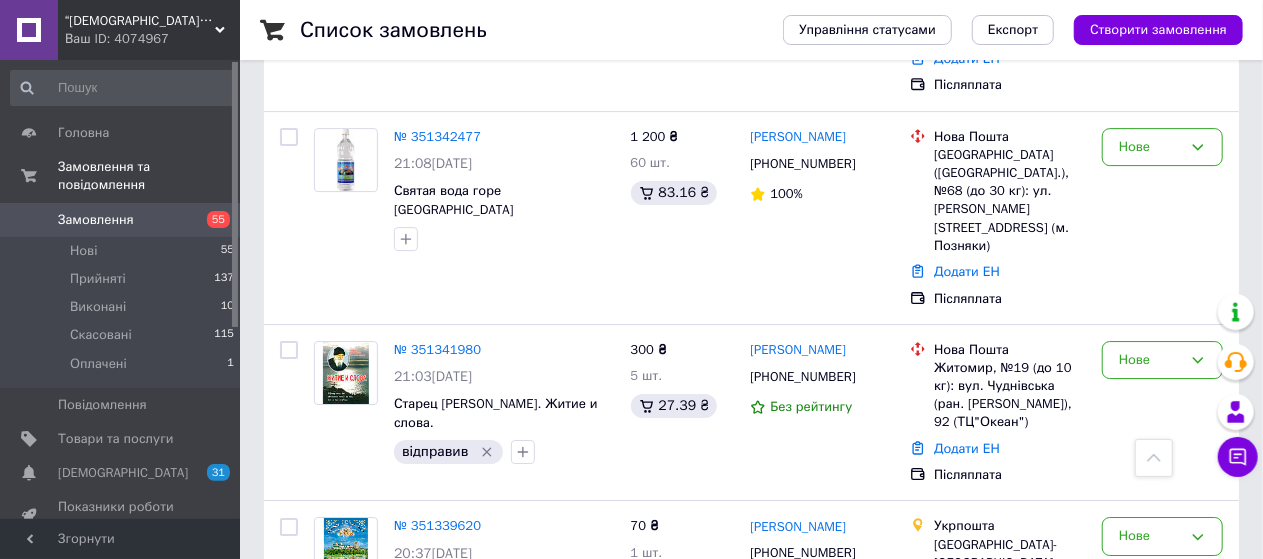 scroll, scrollTop: 3227, scrollLeft: 0, axis: vertical 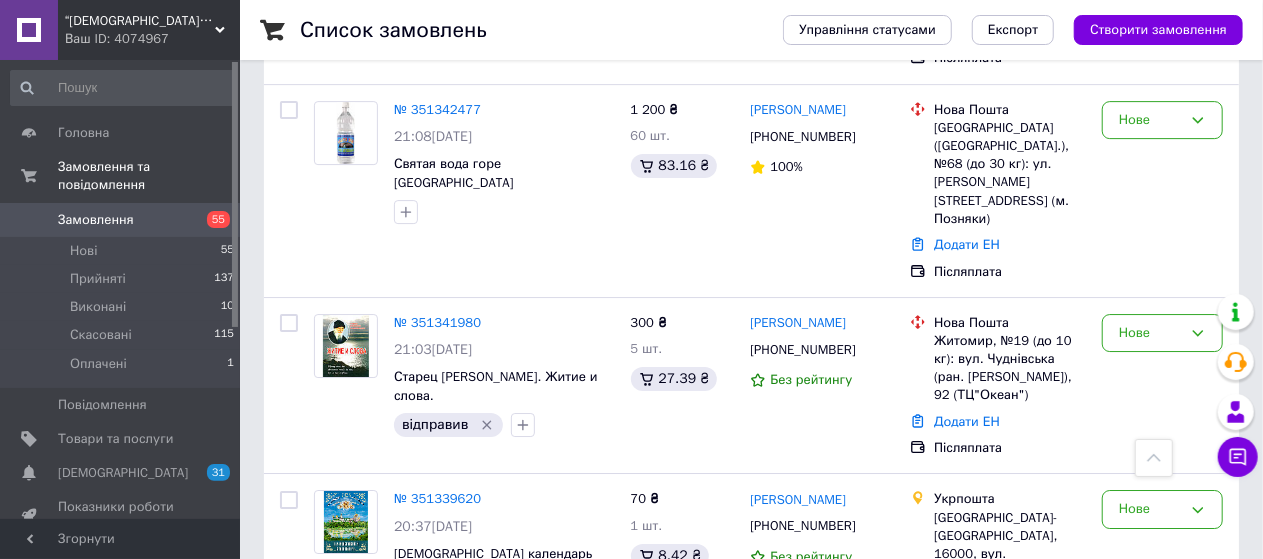 click on "3" at bounding box center (494, 713) 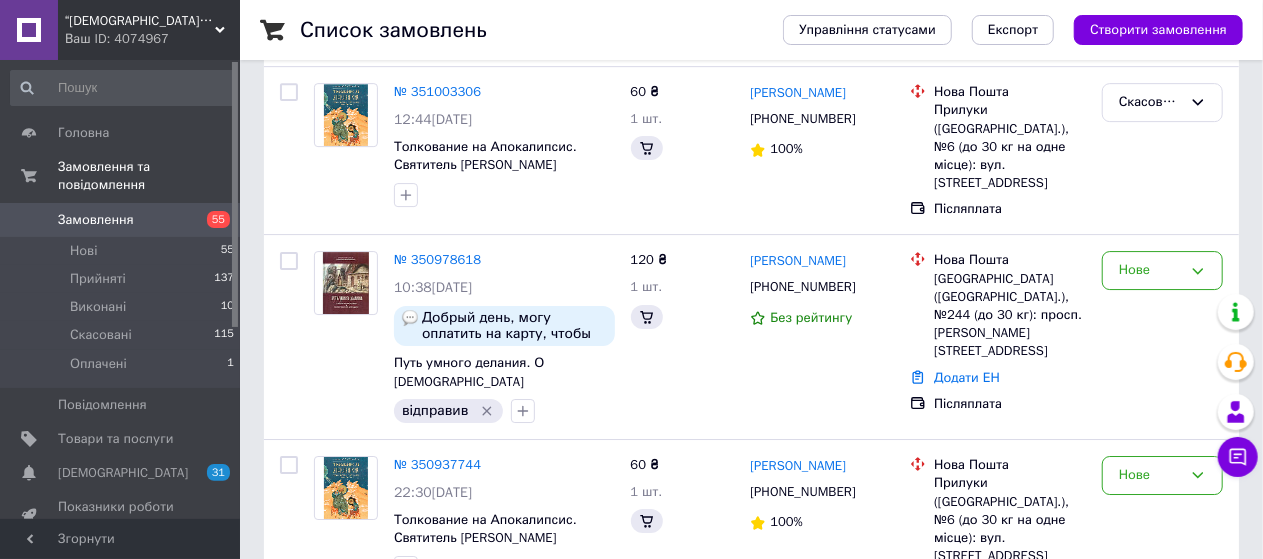 scroll, scrollTop: 0, scrollLeft: 0, axis: both 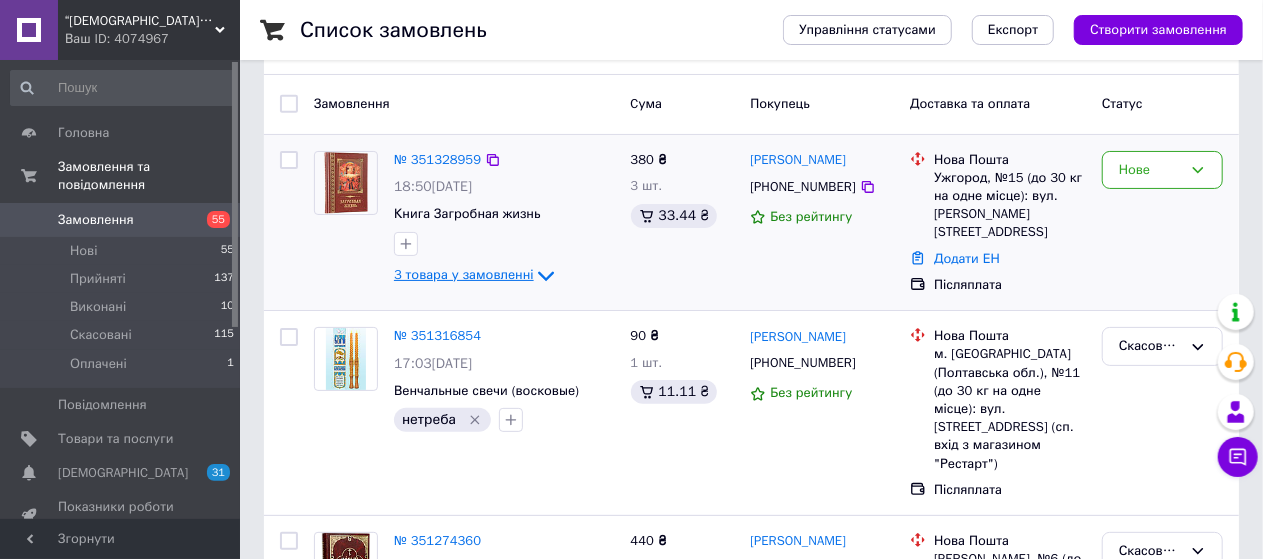 click 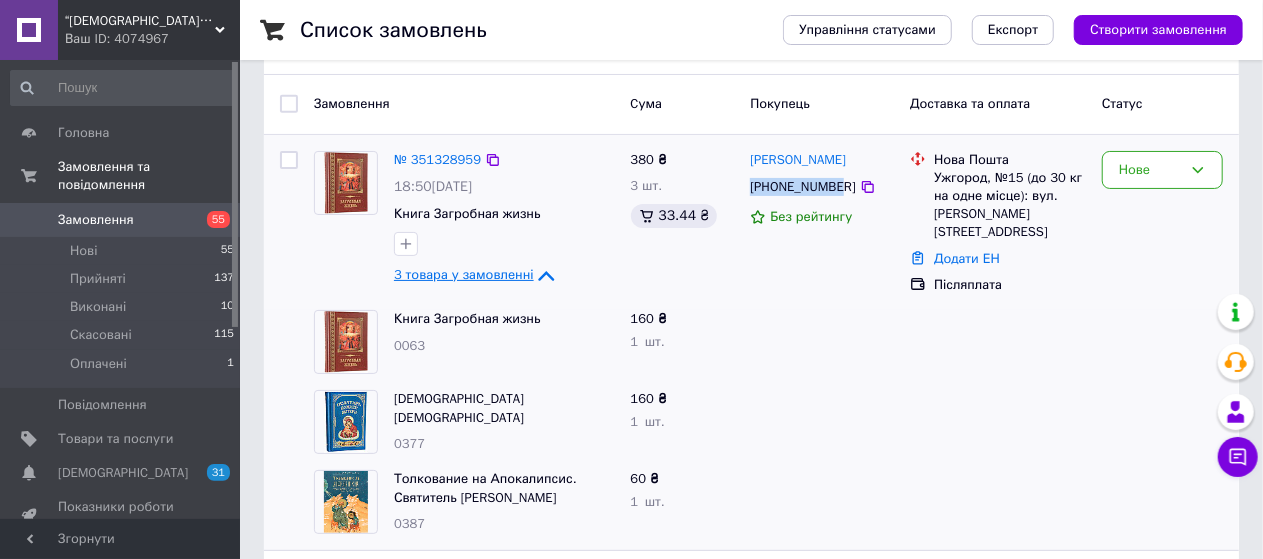 drag, startPoint x: 754, startPoint y: 187, endPoint x: 839, endPoint y: 194, distance: 85.28775 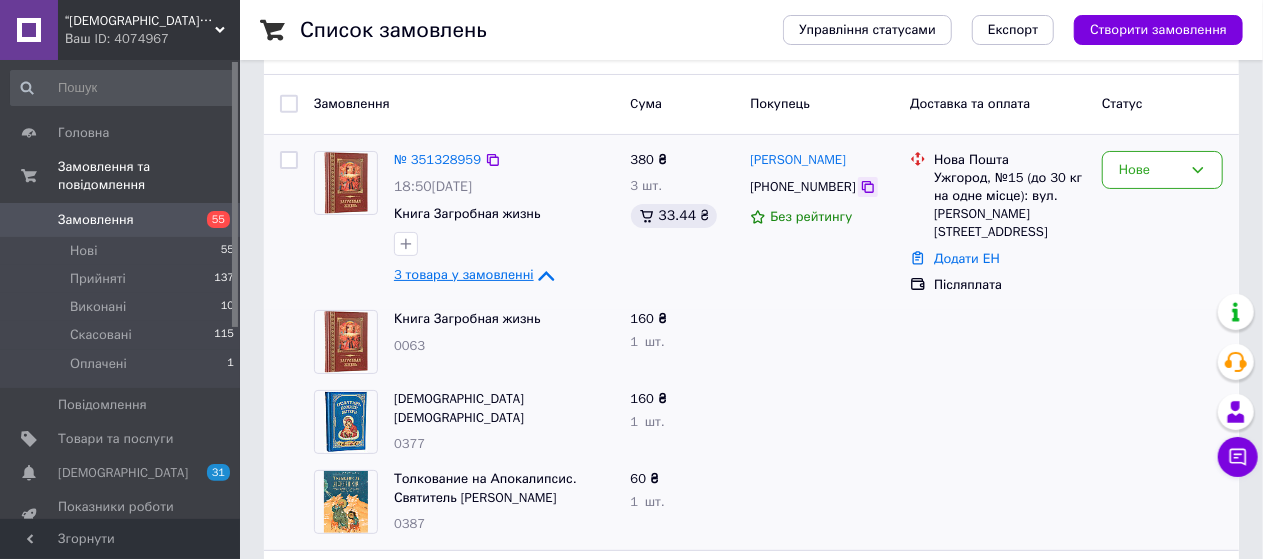 click at bounding box center [868, 187] 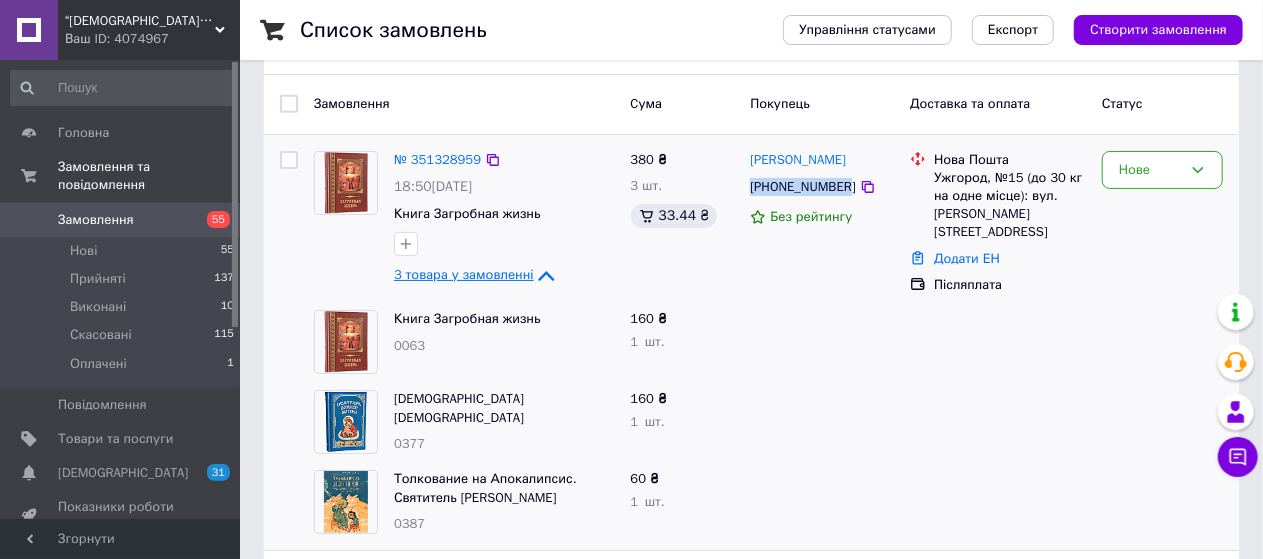 drag, startPoint x: 840, startPoint y: 185, endPoint x: 753, endPoint y: 183, distance: 87.02299 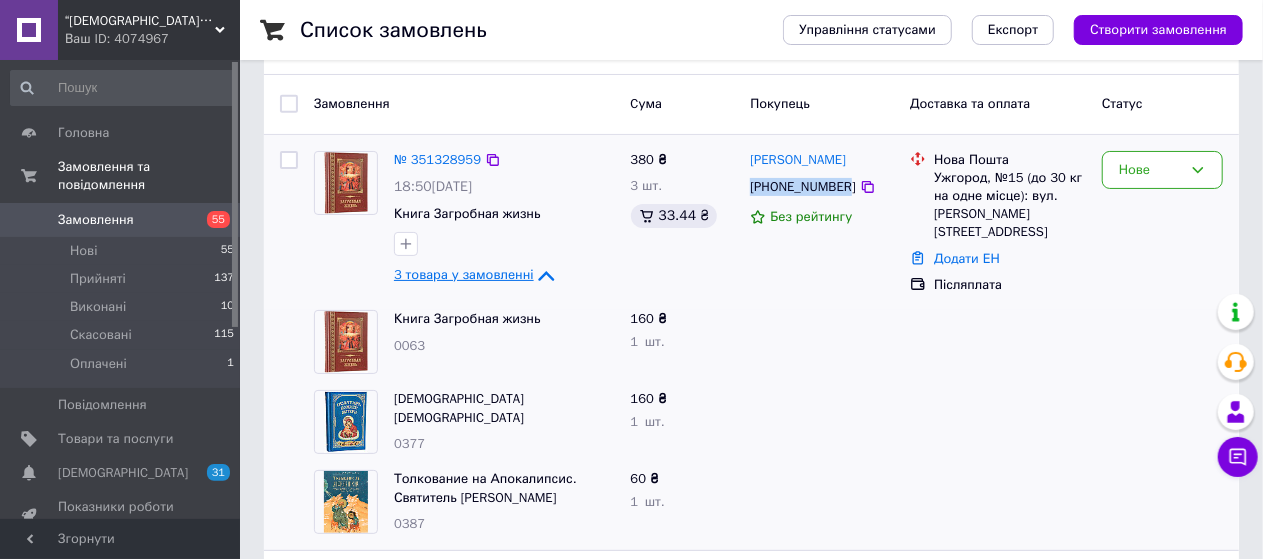 copy on "[PHONE_NUMBER]" 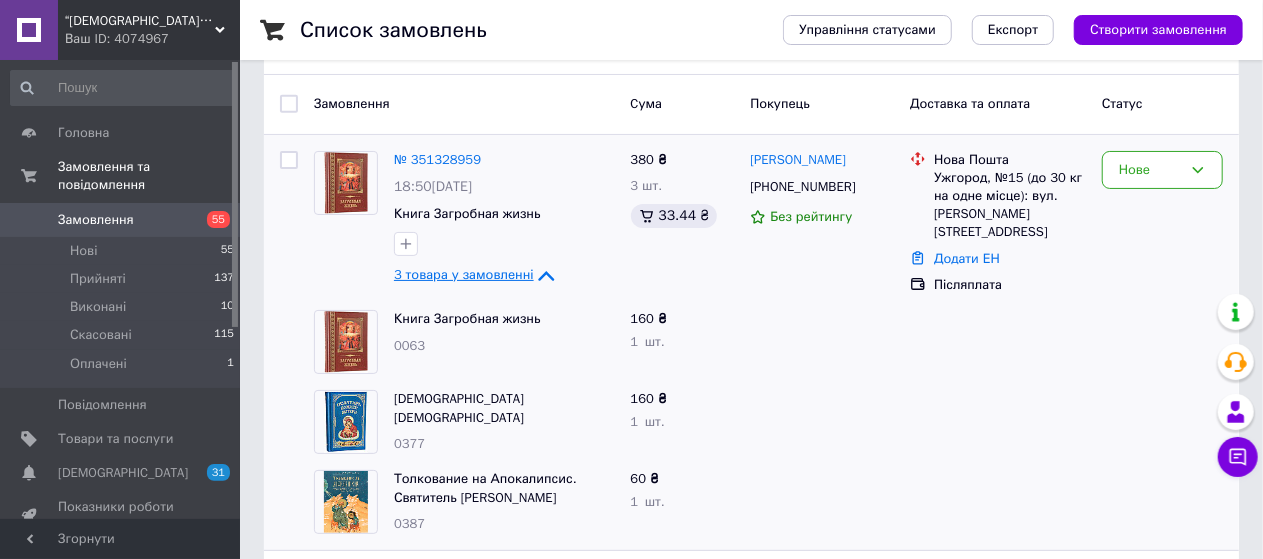 click on "Список замовлень Управління статусами Експорт Створити замовлення Фільтри Збережені фільтри: Усі (318) Замовлення Cума Покупець Доставка та оплата Статус № 351328959 18:50[DATE] Книга  Загробная жизнь 3 товара у замовленні 380 ₴ 3 шт. 33.44 ₴ [PERSON_NAME] [PHONE_NUMBER] Без рейтингу Нова Пошта Ужгород, №15 (до 30 кг на одне місце): вул. [PERSON_NAME][STREET_ADDRESS] Додати ЕН Післяплата Нове Книга  Загробная жизнь 0063 160 ₴ 1   шт. [DEMOGRAPHIC_DATA] [DEMOGRAPHIC_DATA] 0377 160 ₴ 1   шт. Толкование на Апокалипсис. [DEMOGRAPHIC_DATA] [PERSON_NAME] 0387 60 ₴ 1   шт. № 351316854 17:03[DATE] Венчальные свечи (восковые) нетреба   1" at bounding box center [751, 2012] 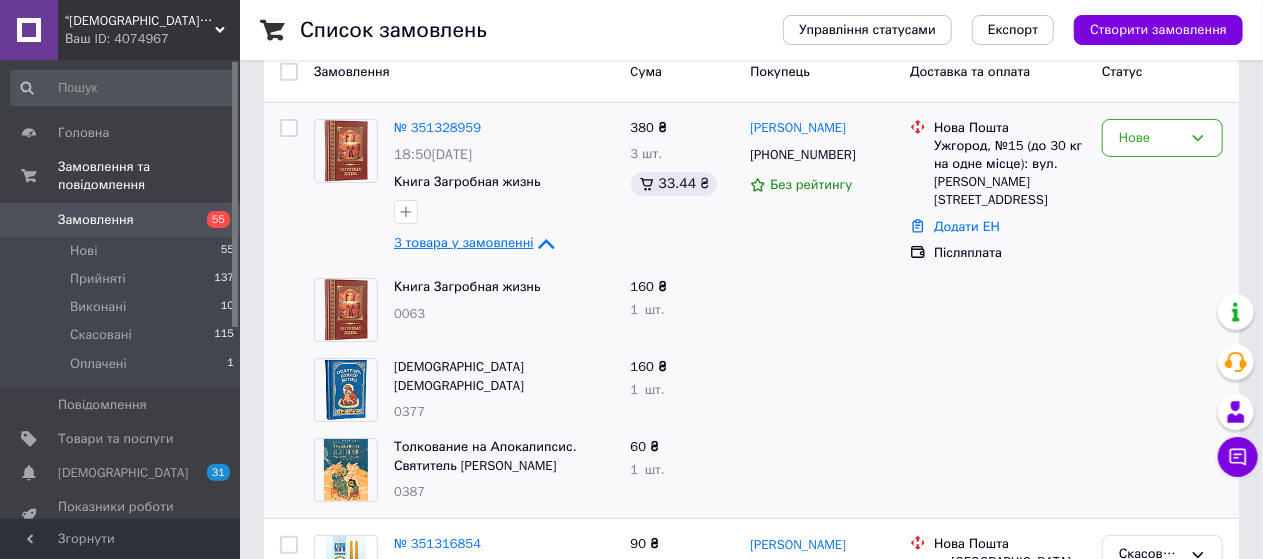 scroll, scrollTop: 118, scrollLeft: 0, axis: vertical 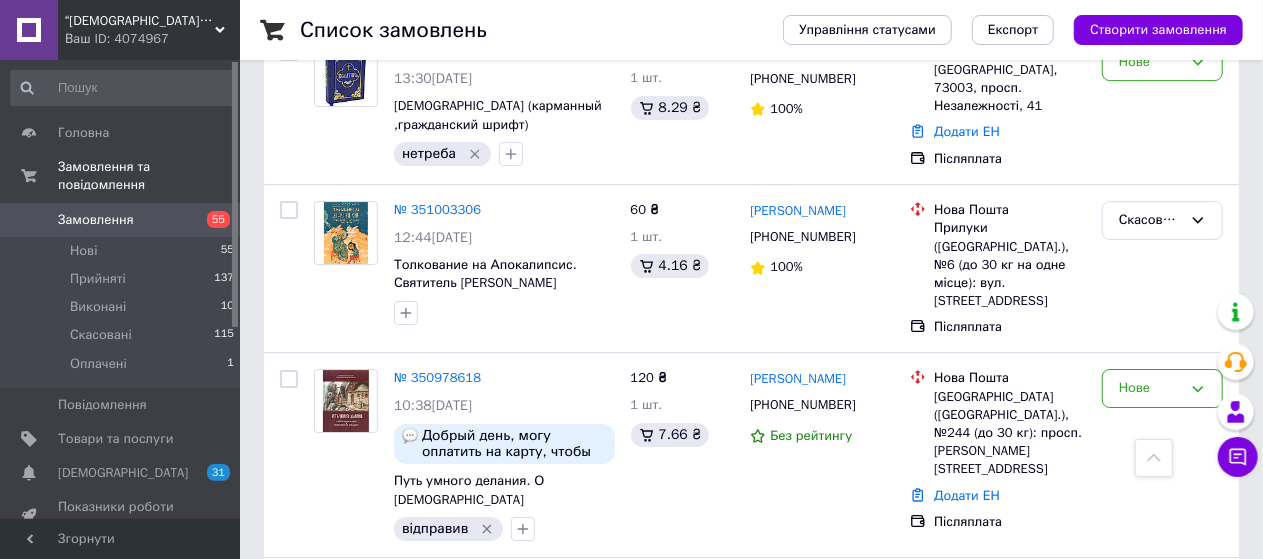 click on "2" at bounding box center [449, 797] 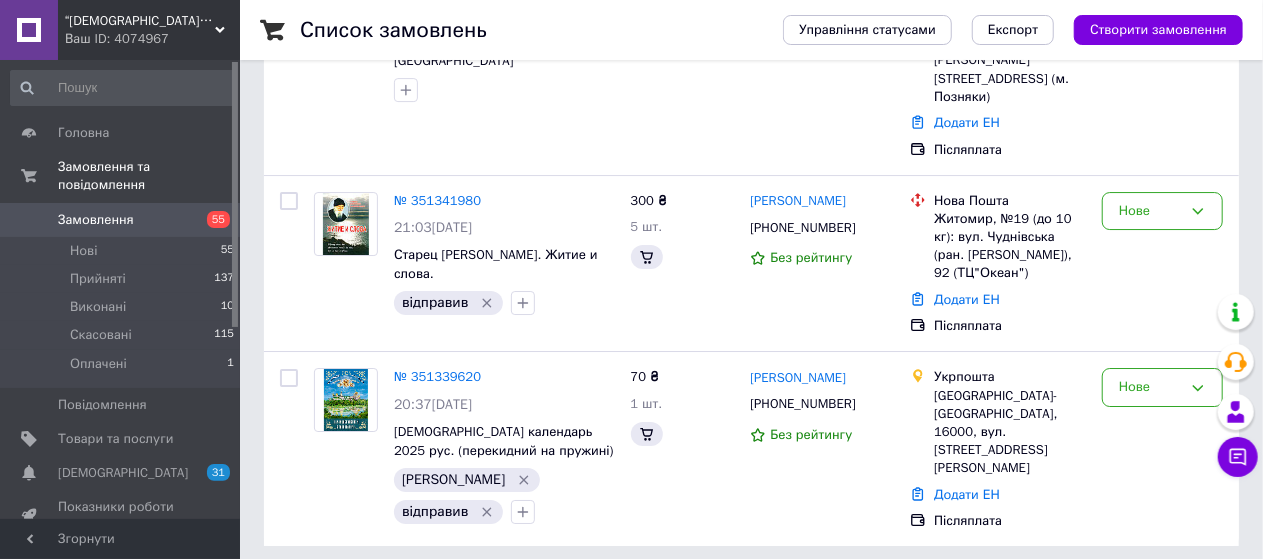 scroll, scrollTop: 0, scrollLeft: 0, axis: both 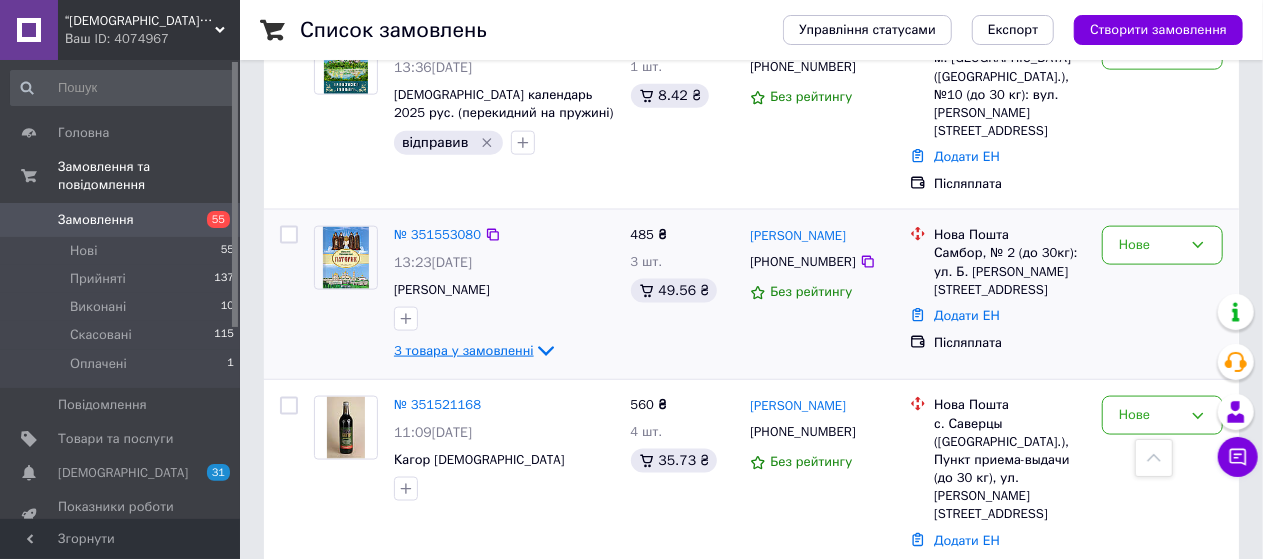 click 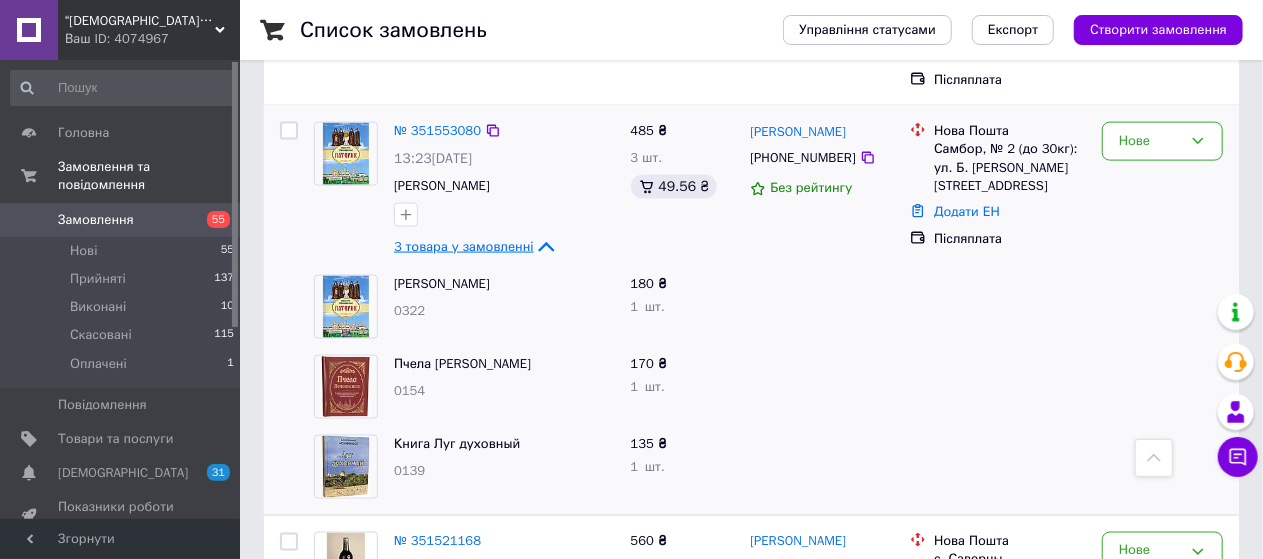 scroll, scrollTop: 1361, scrollLeft: 0, axis: vertical 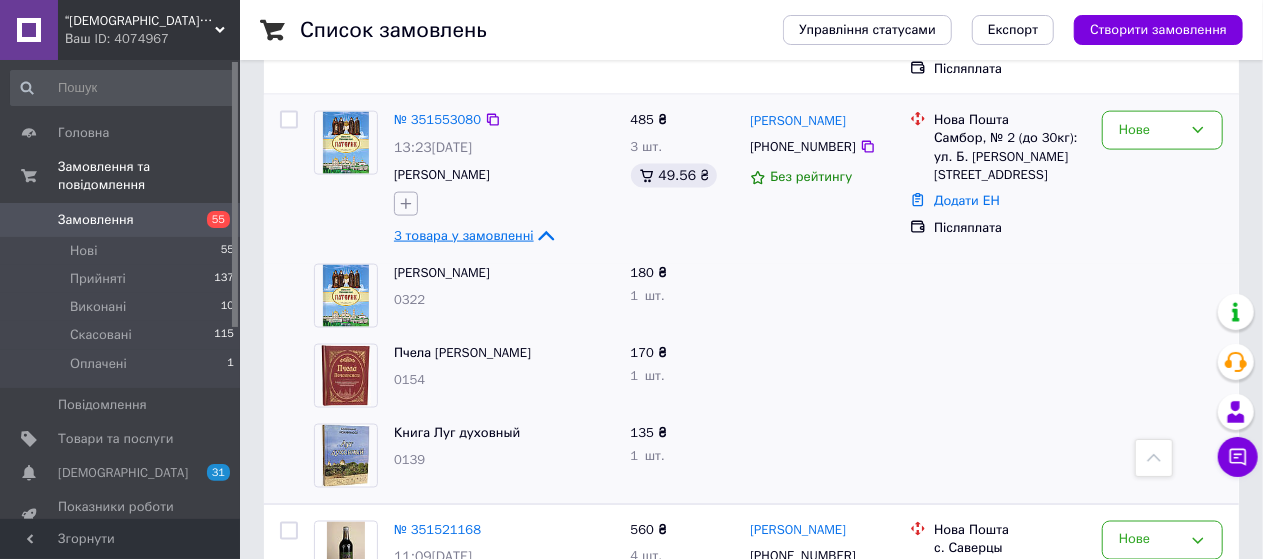 click 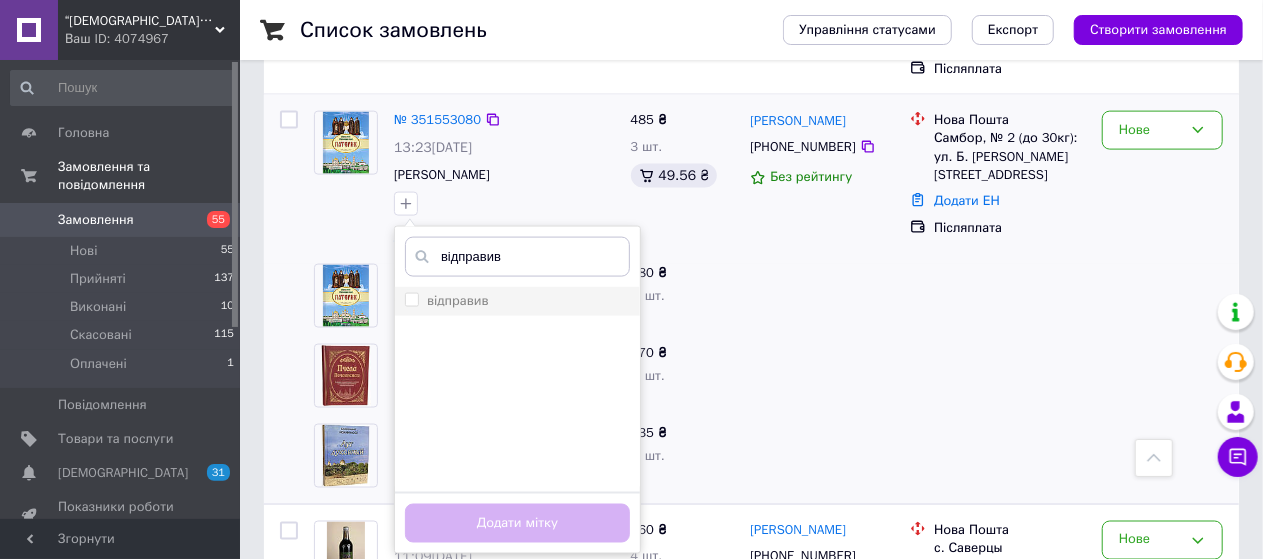 type on "відправив" 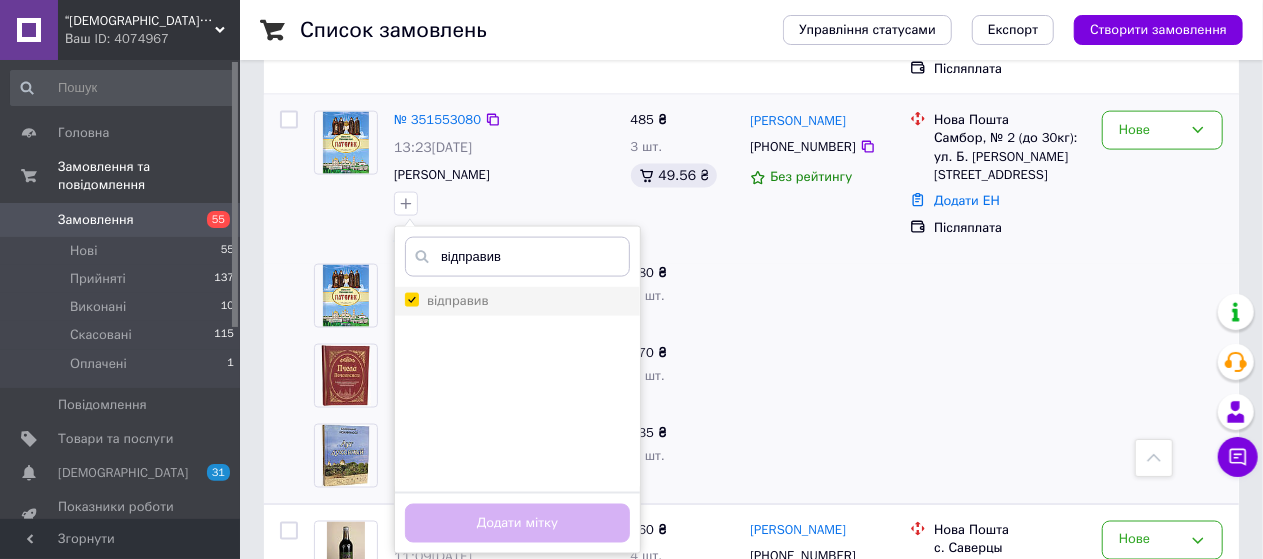 click on "відправив" at bounding box center (411, 299) 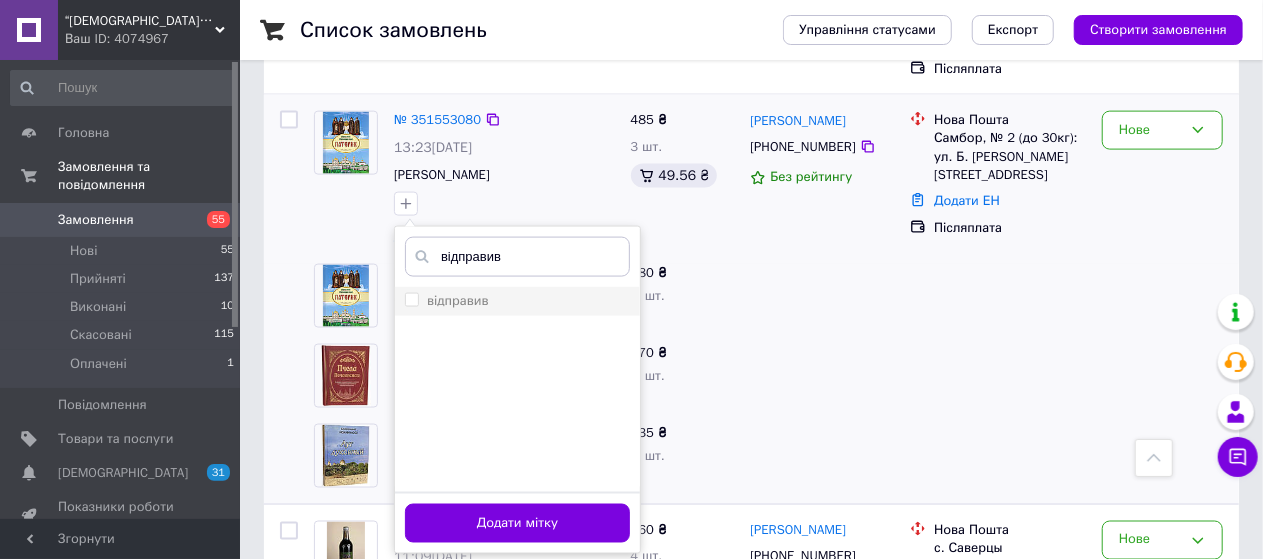 click on "відправив" at bounding box center (411, 299) 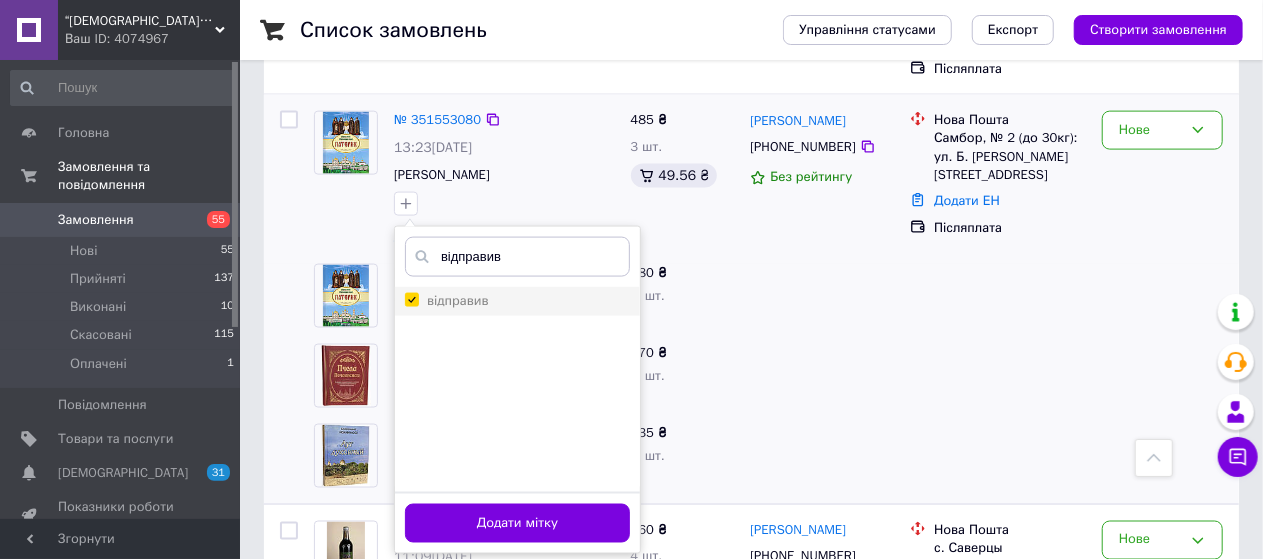checkbox on "true" 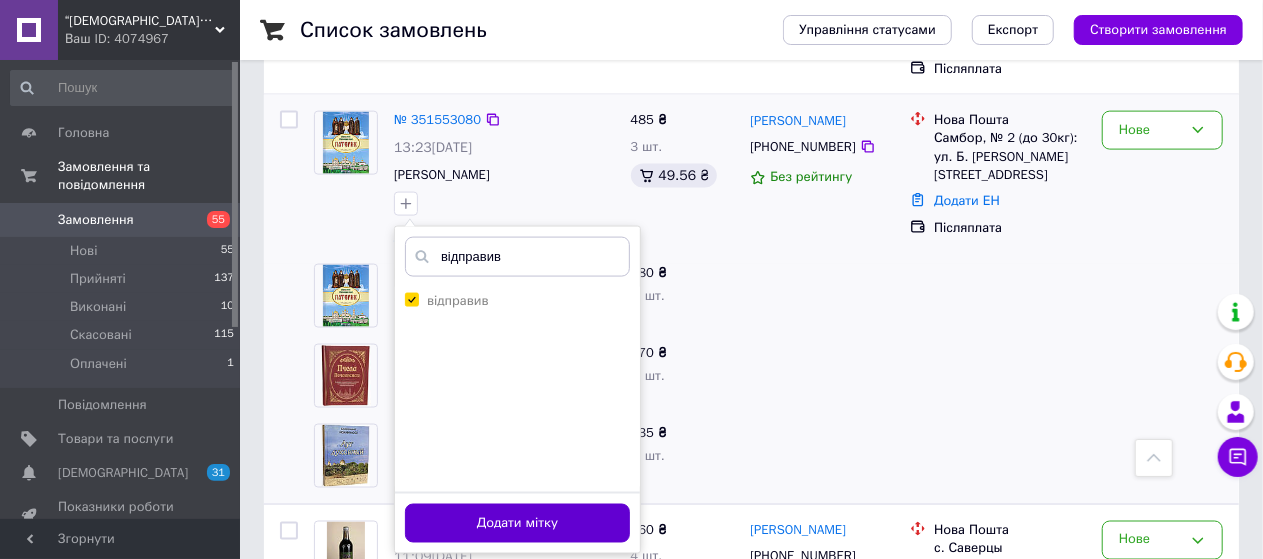 click on "Додати мітку" at bounding box center [517, 523] 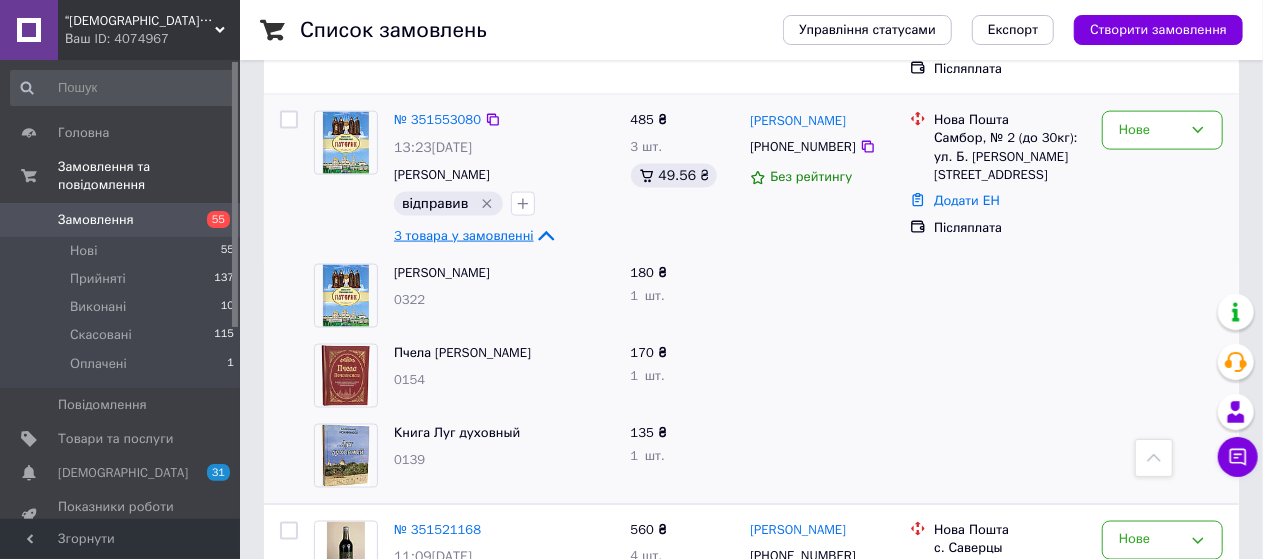 click 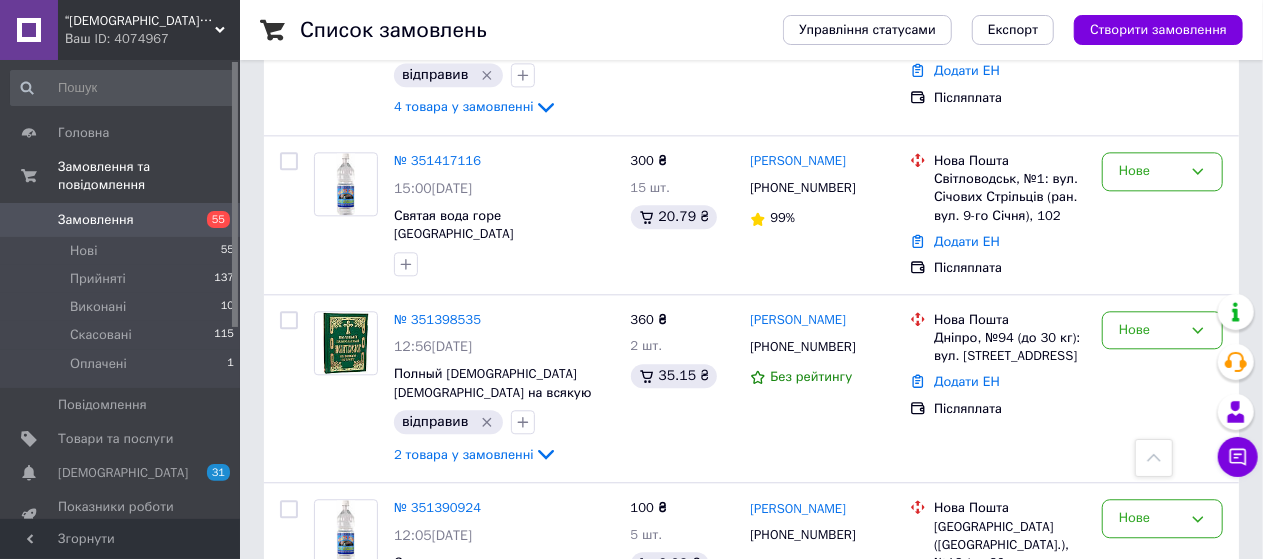 scroll, scrollTop: 3227, scrollLeft: 0, axis: vertical 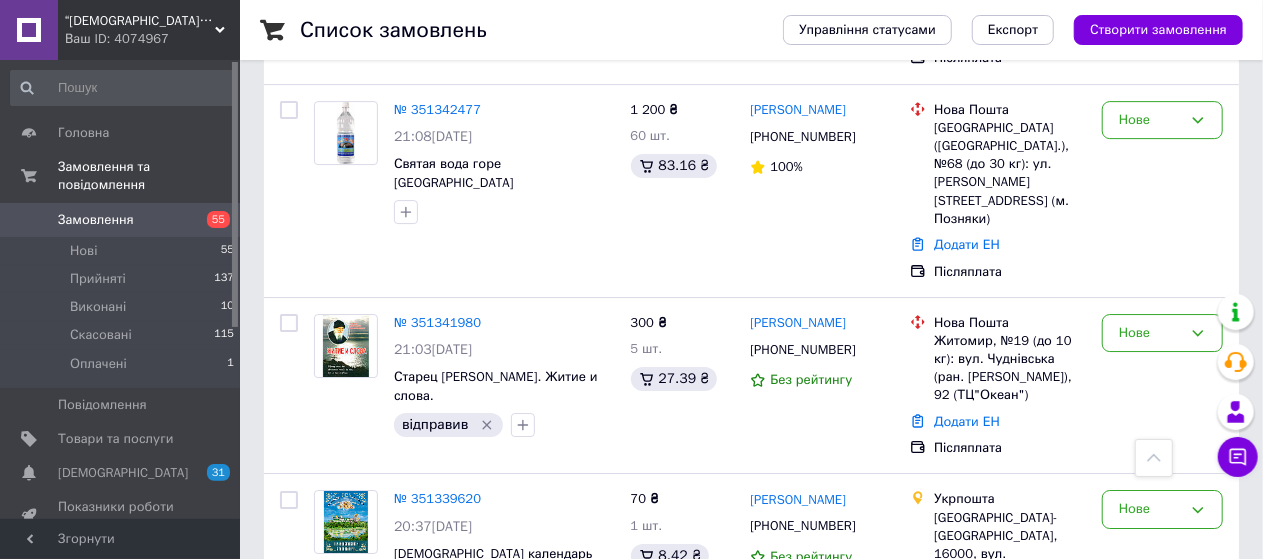 click on "1" at bounding box center (404, 713) 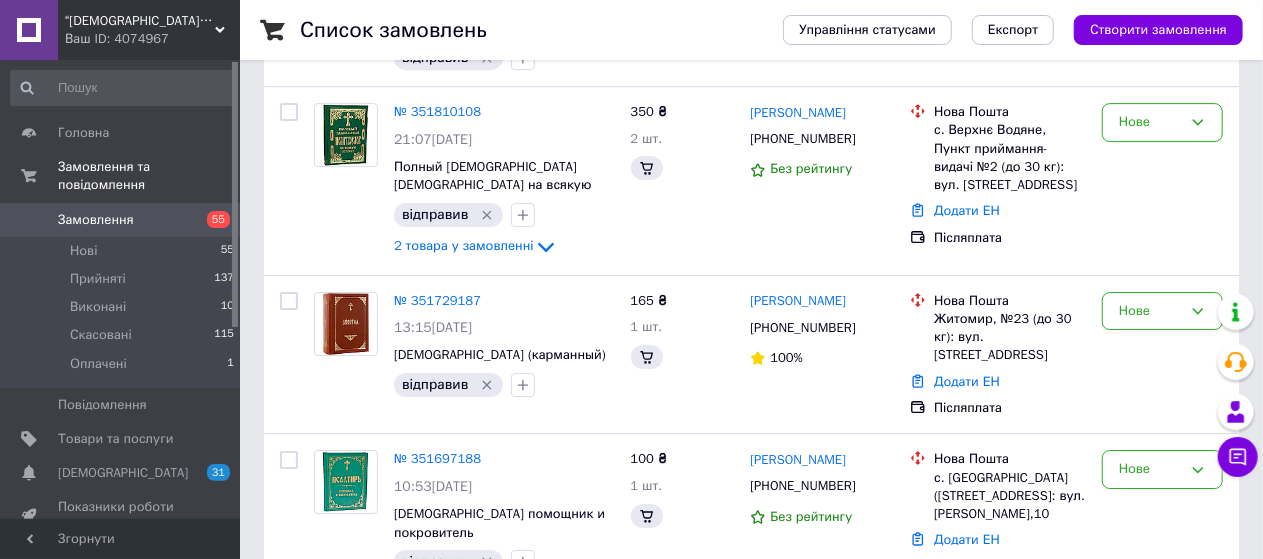 scroll, scrollTop: 0, scrollLeft: 0, axis: both 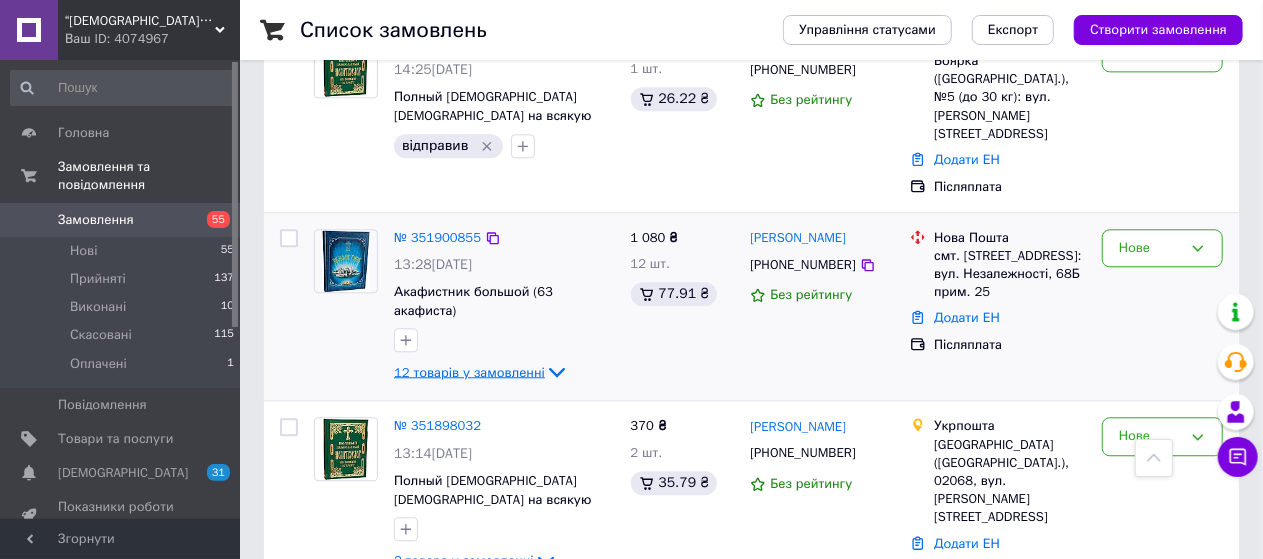 click 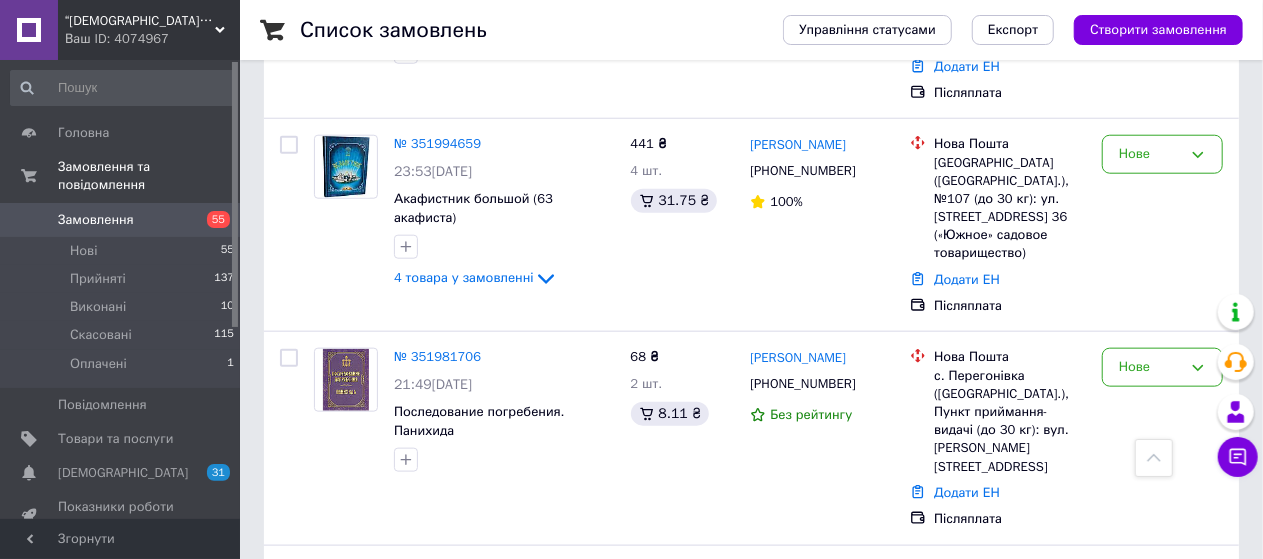 scroll, scrollTop: 938, scrollLeft: 0, axis: vertical 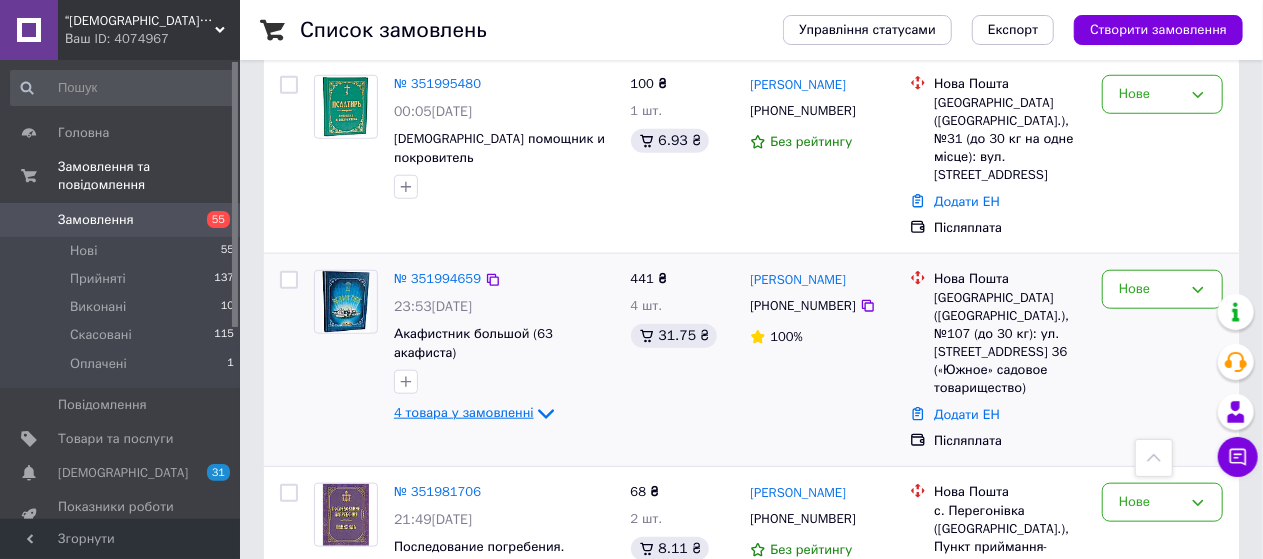 click 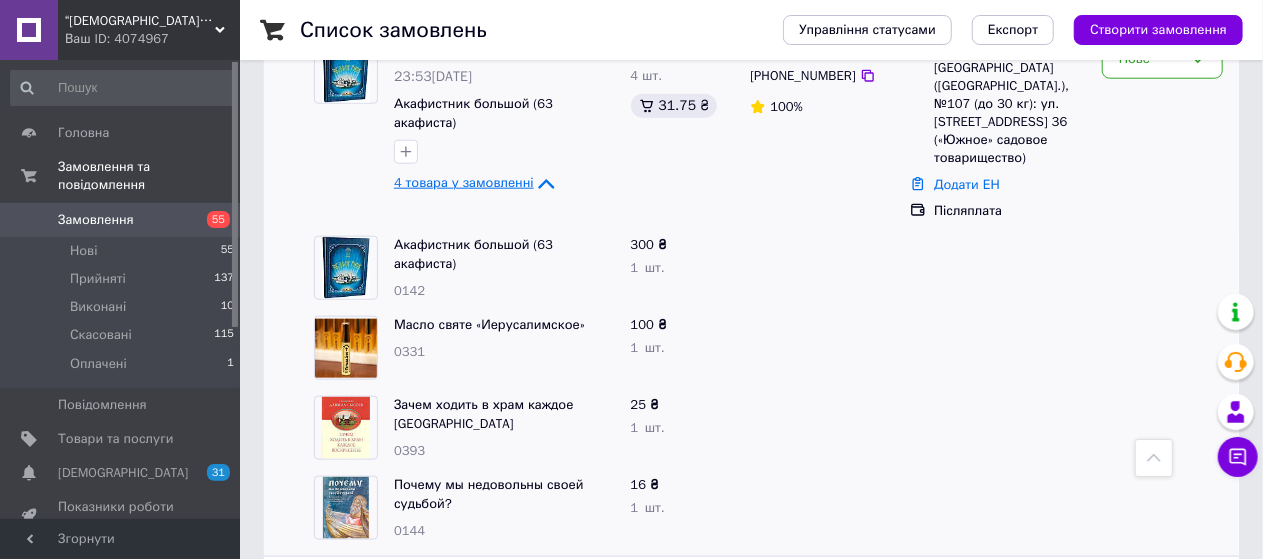 scroll, scrollTop: 1125, scrollLeft: 0, axis: vertical 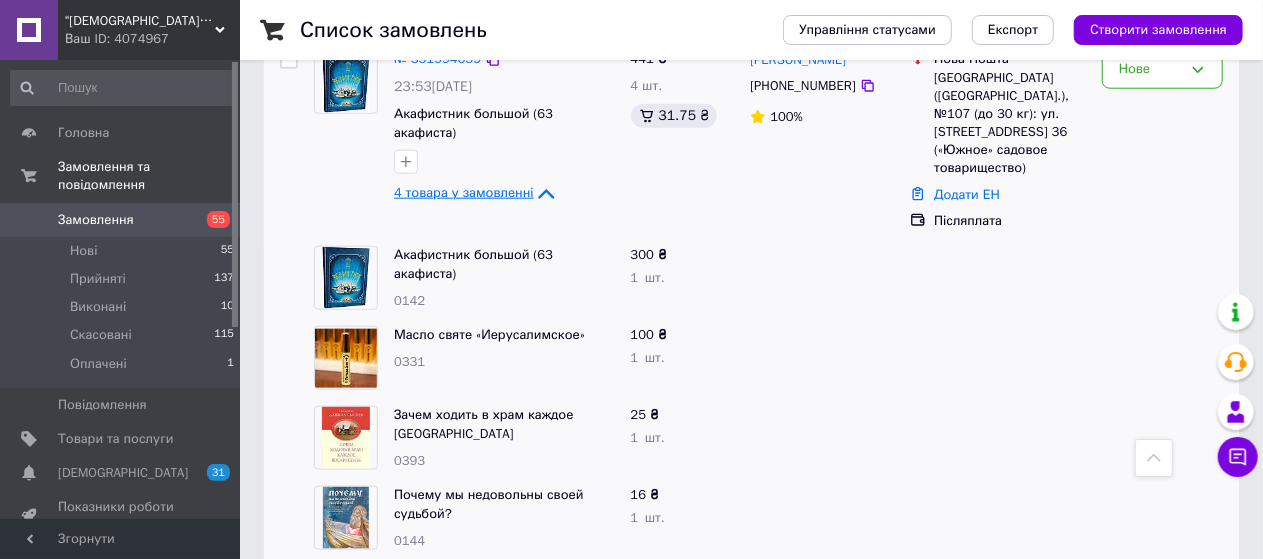 click 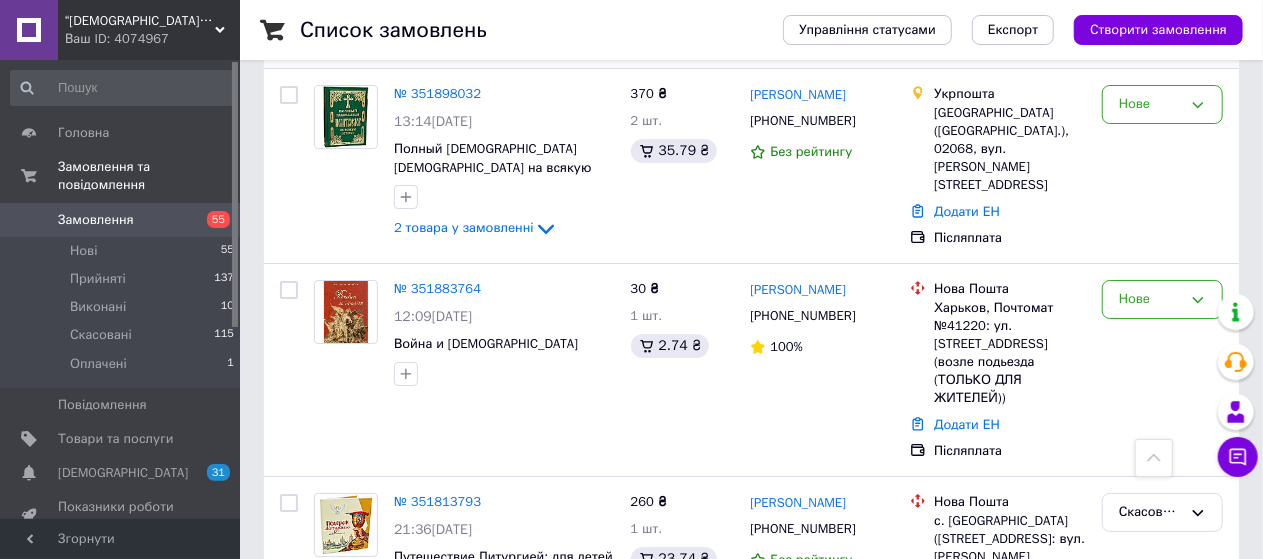 scroll, scrollTop: 3622, scrollLeft: 0, axis: vertical 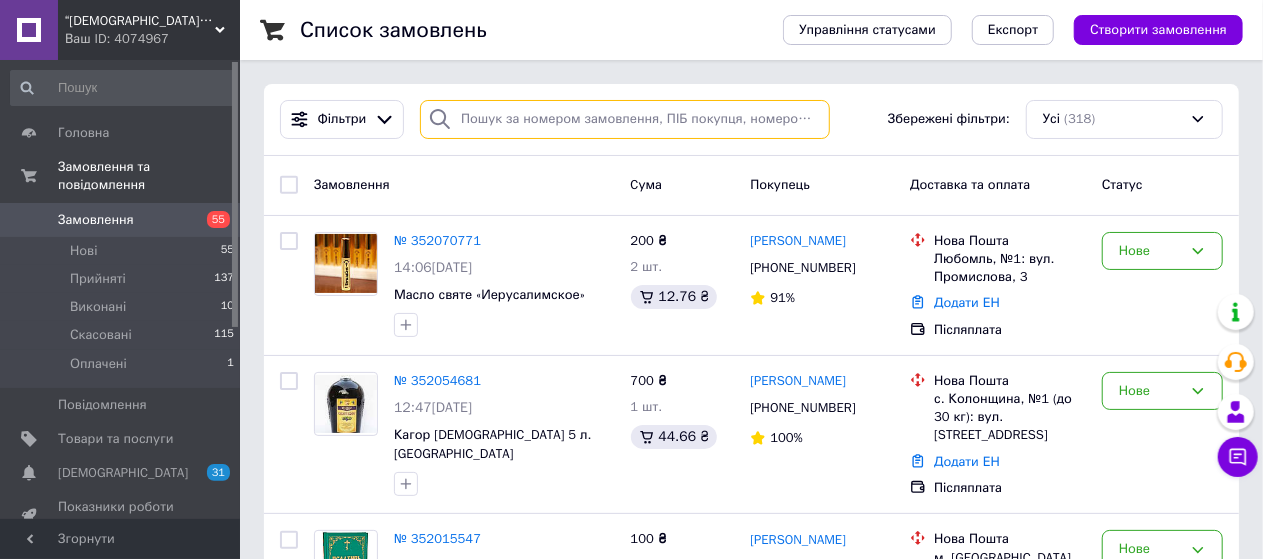 click at bounding box center (625, 119) 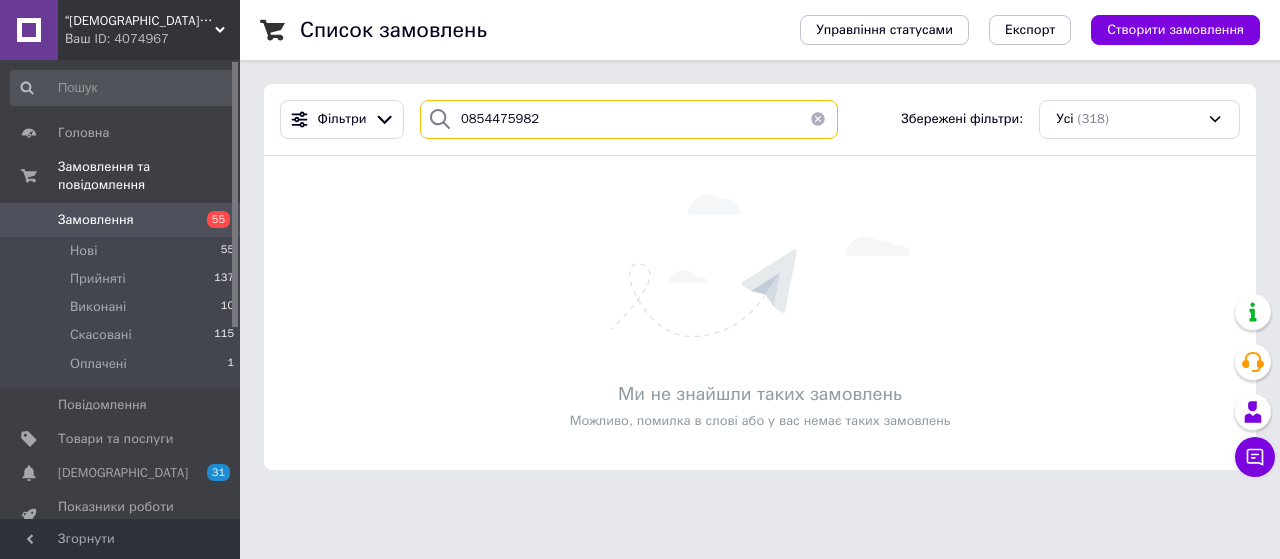 click on "0854475982" at bounding box center [629, 119] 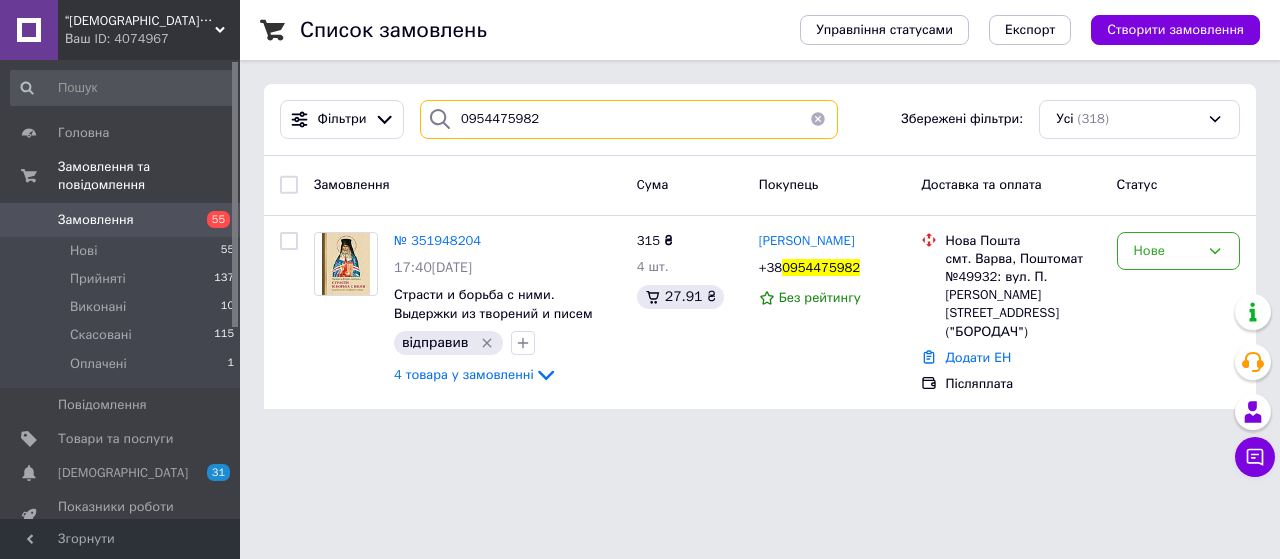 type on "0954475982" 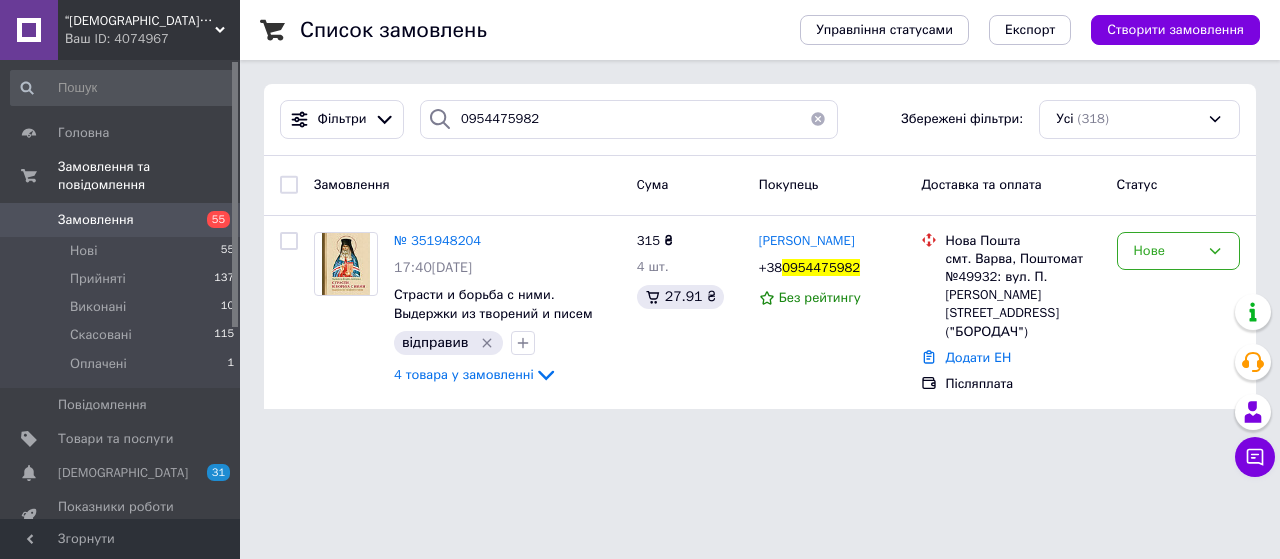 click on "Замовлення" at bounding box center (121, 220) 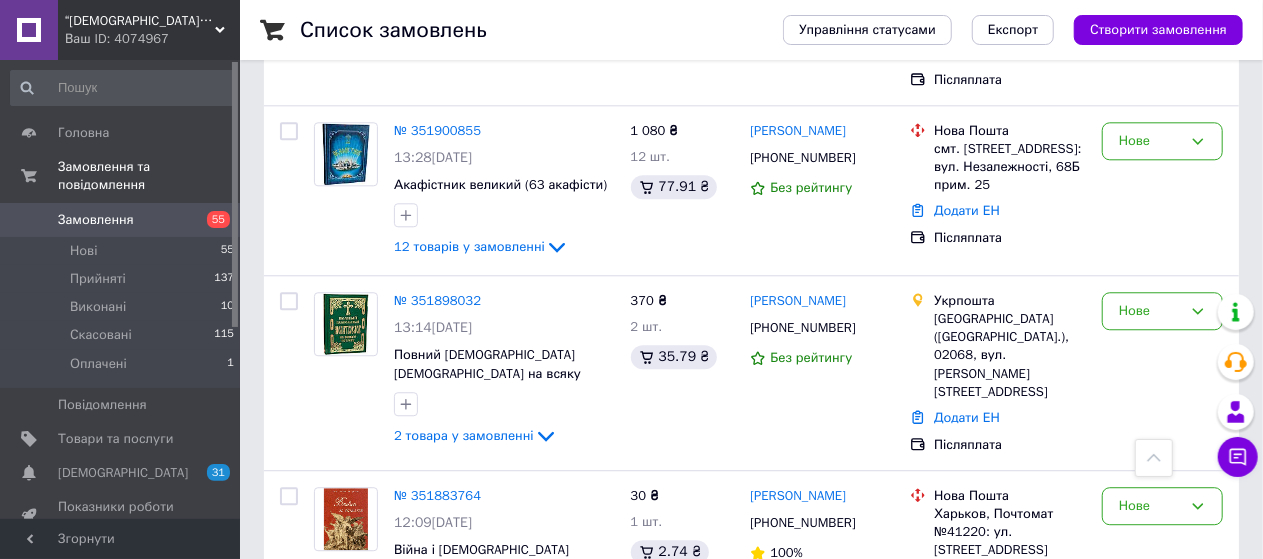 scroll, scrollTop: 2605, scrollLeft: 0, axis: vertical 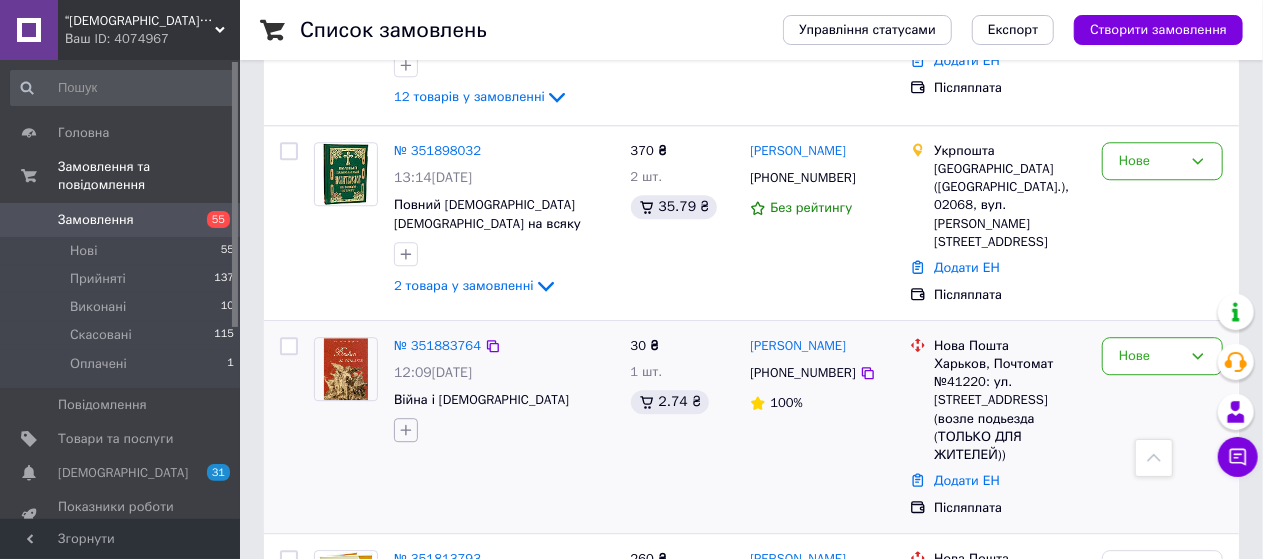 click at bounding box center (406, 430) 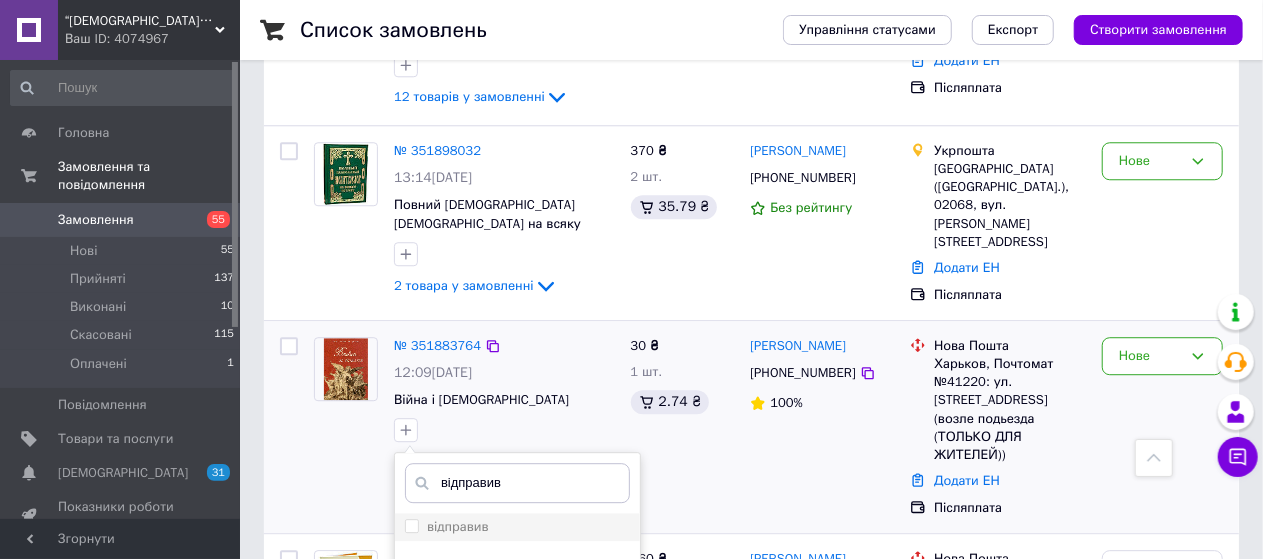 type on "відправив" 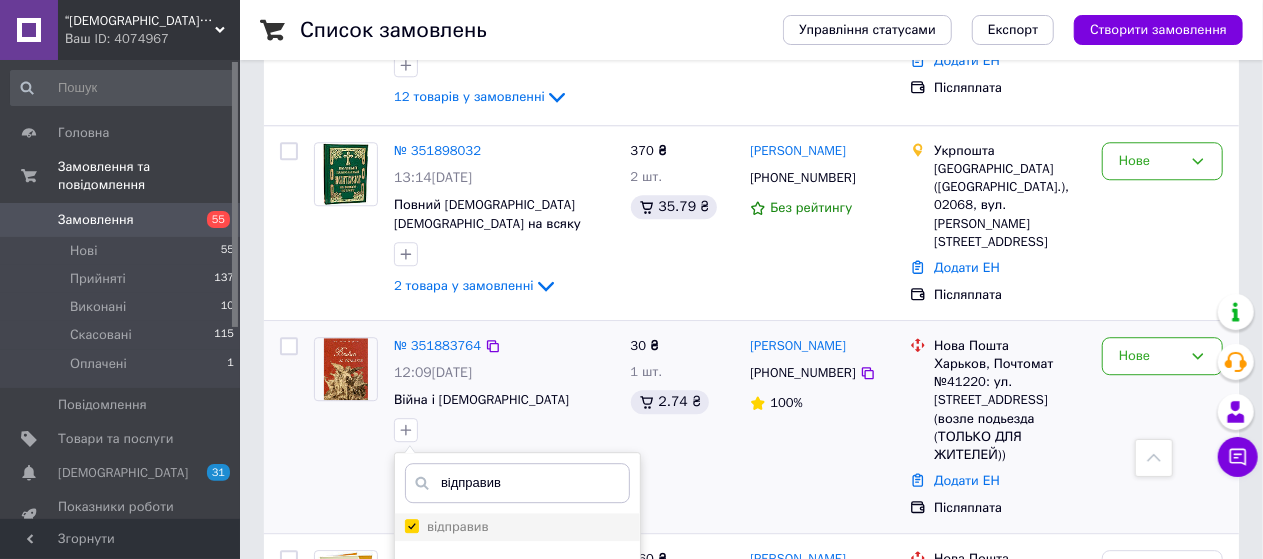 checkbox on "true" 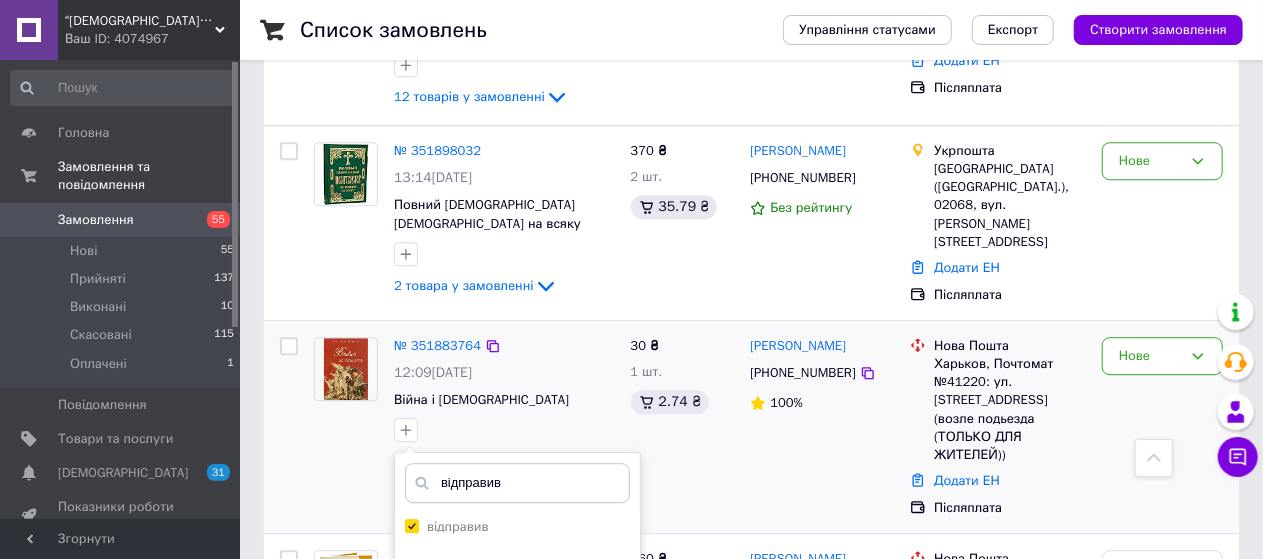 click on "Додати мітку" at bounding box center (517, 749) 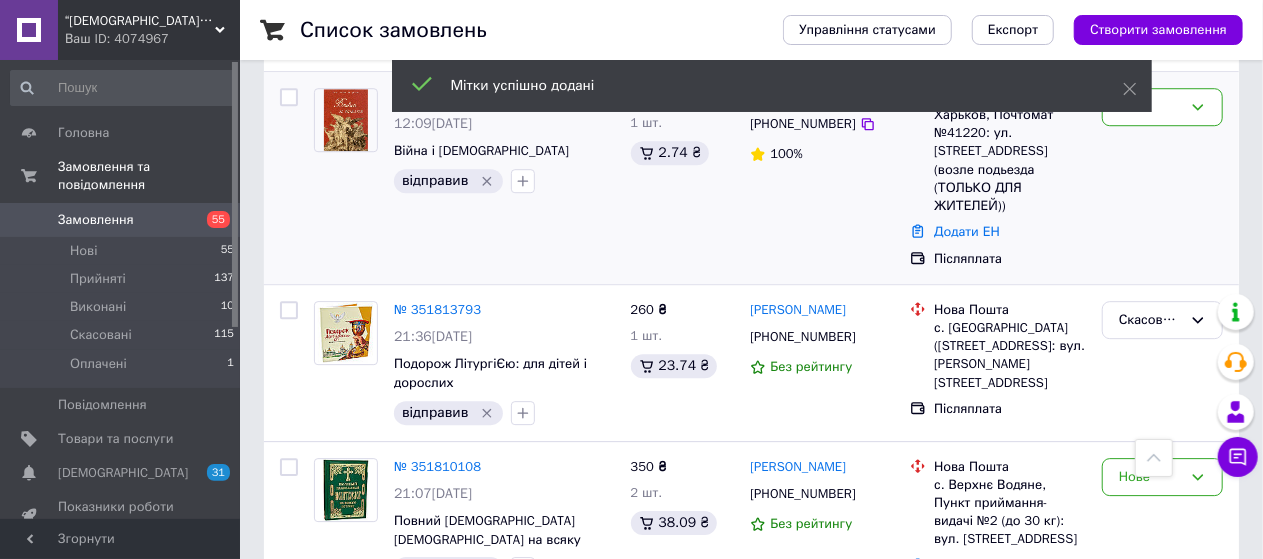 scroll, scrollTop: 2859, scrollLeft: 0, axis: vertical 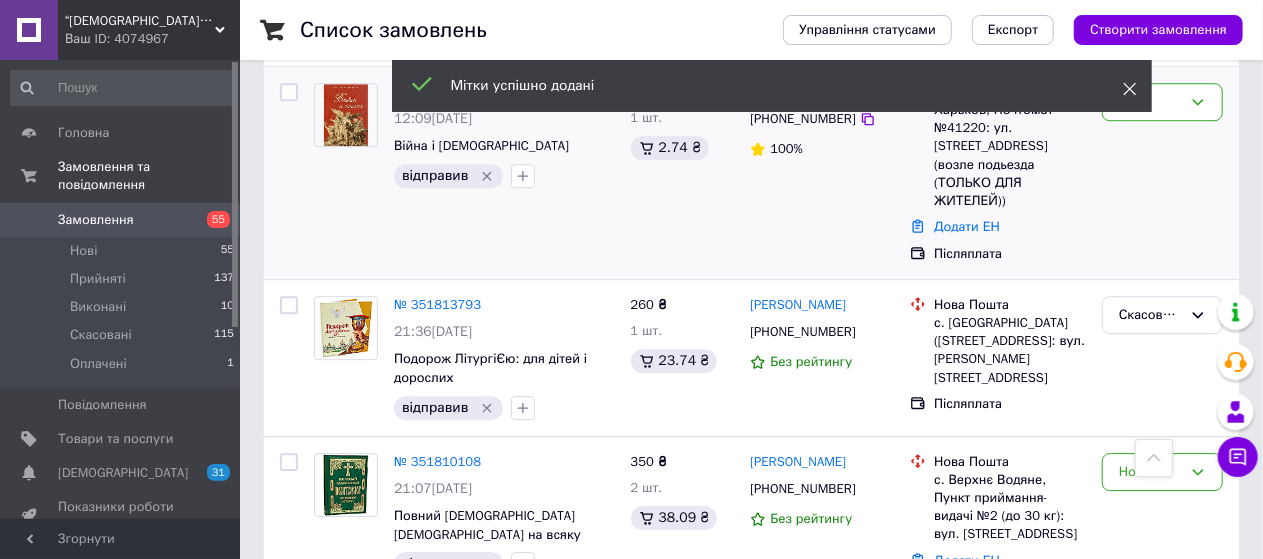 click 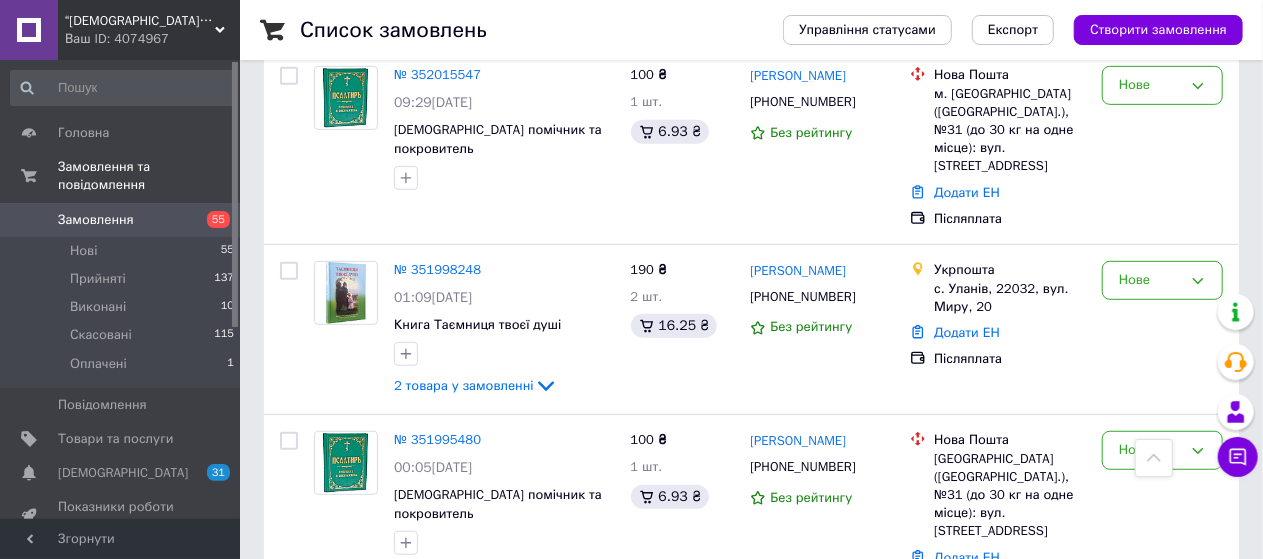 scroll, scrollTop: 469, scrollLeft: 0, axis: vertical 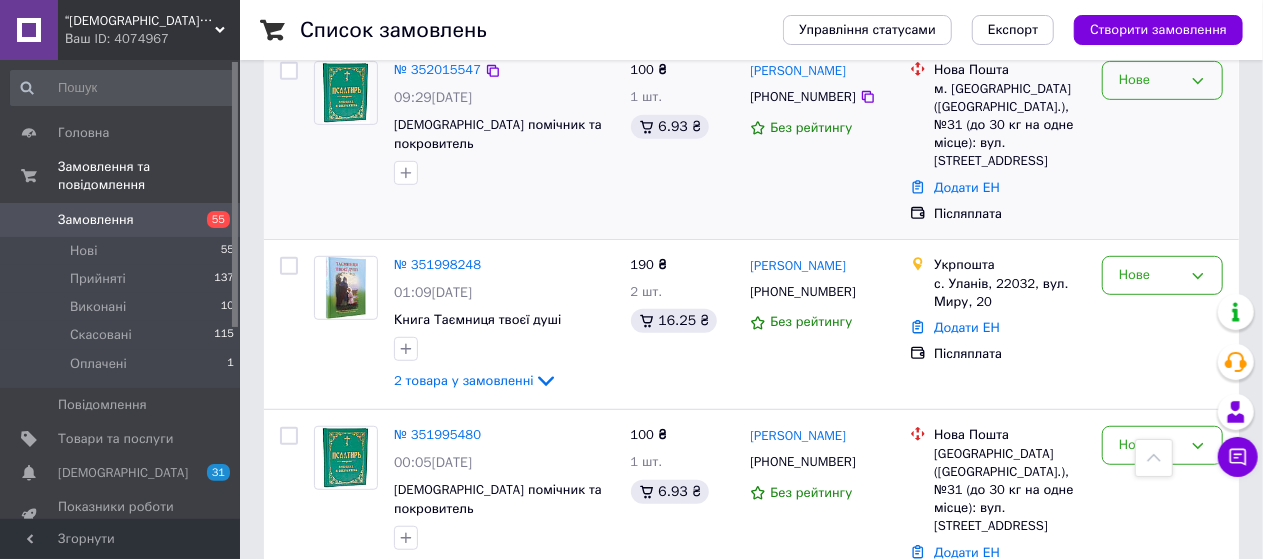 click on "Нове" at bounding box center [1162, 80] 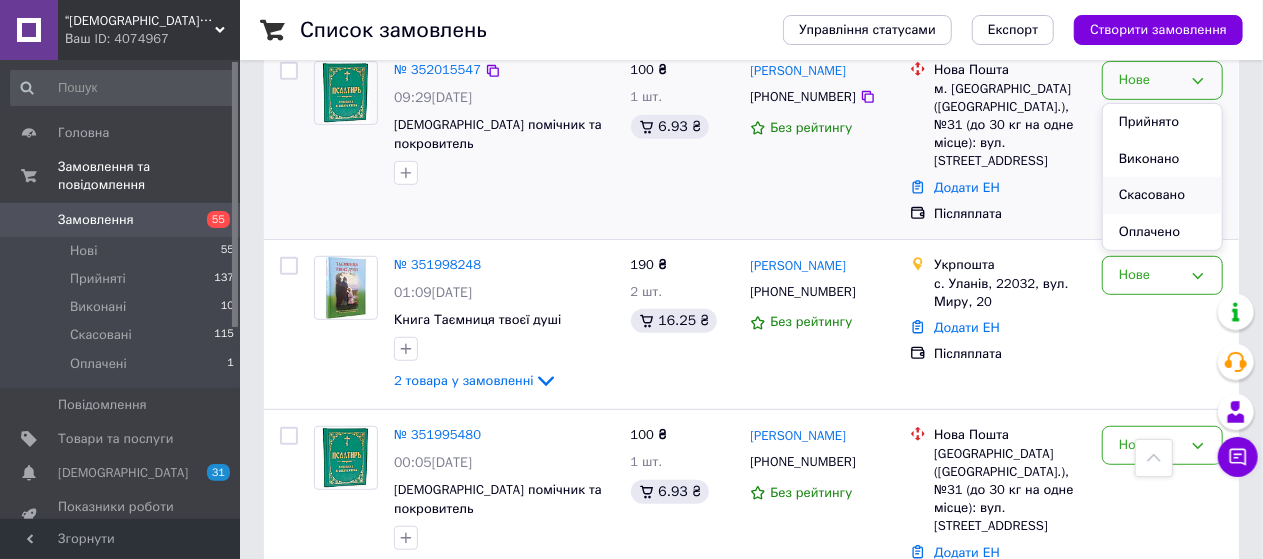click on "Скасовано" at bounding box center [1162, 195] 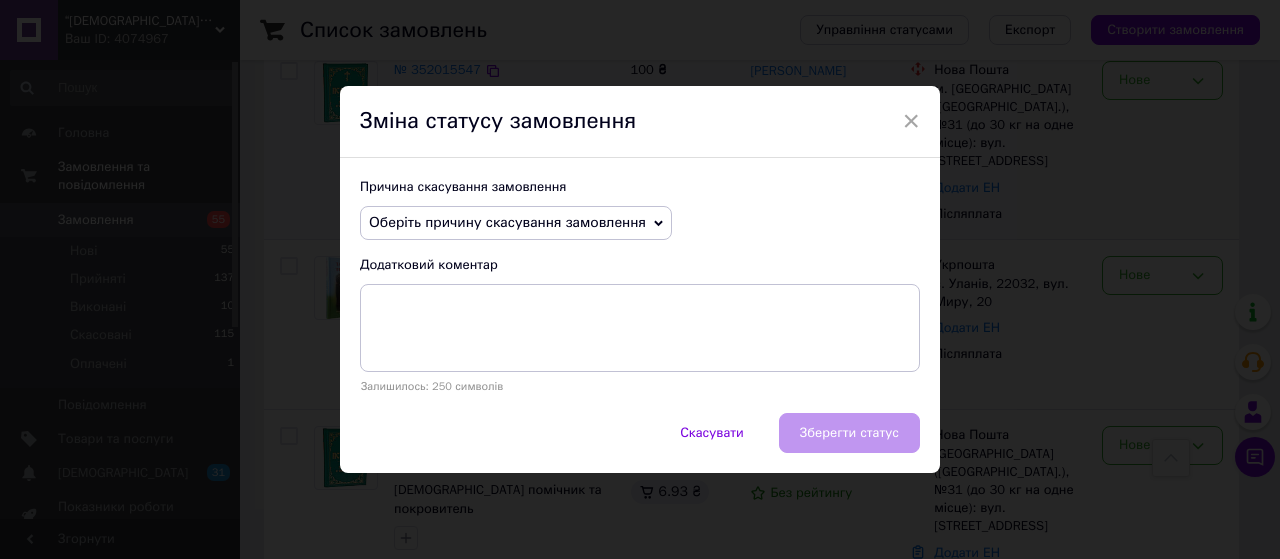 click on "Оберіть причину скасування замовлення" at bounding box center (507, 222) 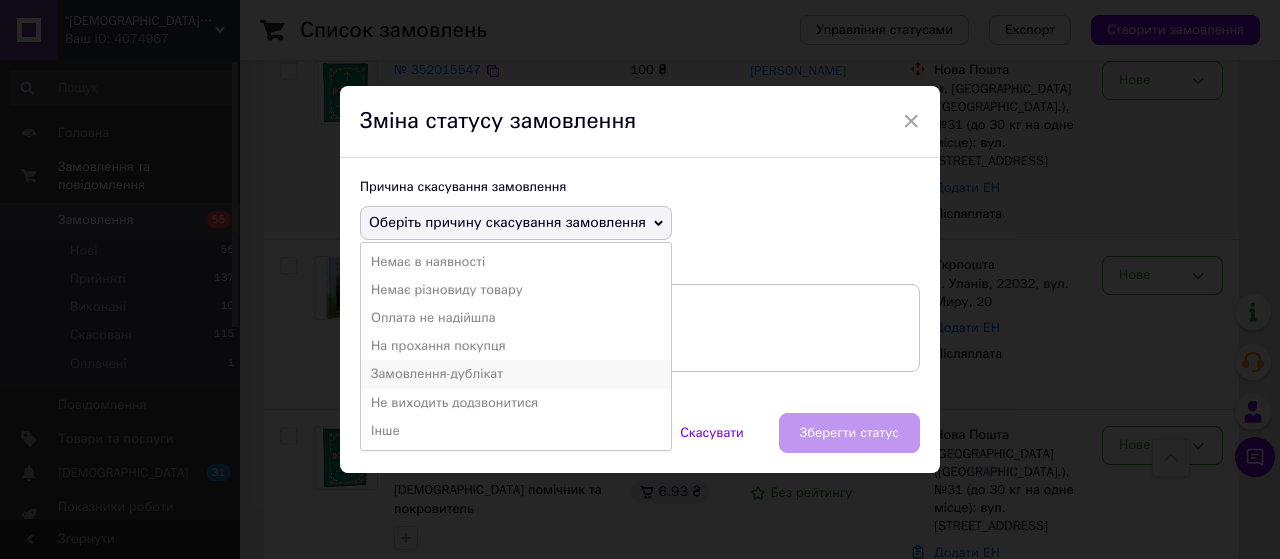 click on "Замовлення-дублікат" at bounding box center (516, 374) 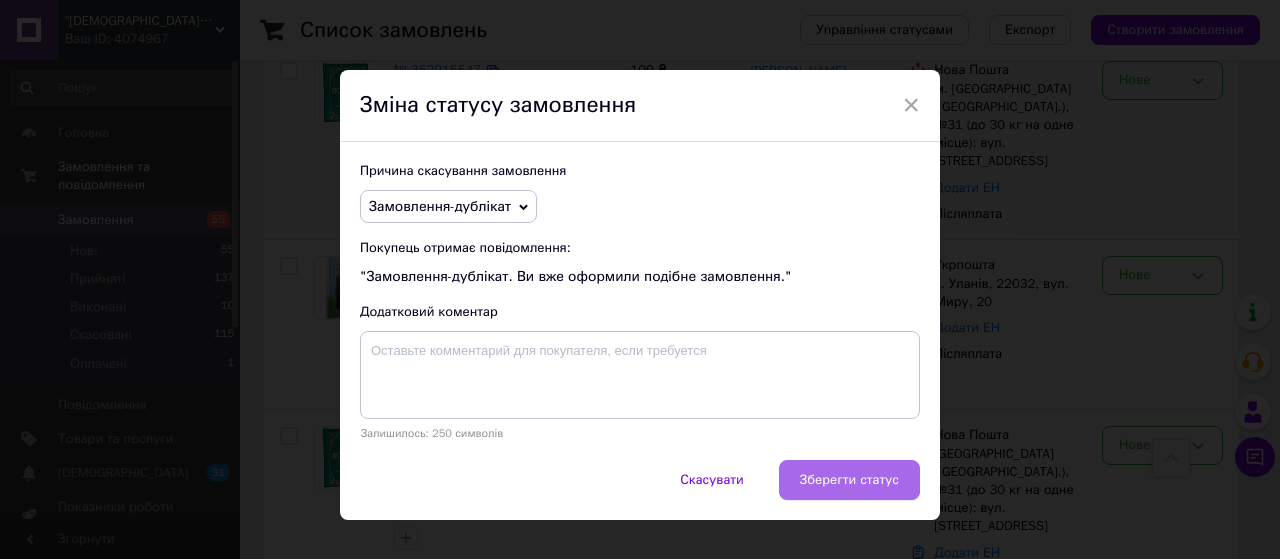 click on "Зберегти статус" at bounding box center [849, 480] 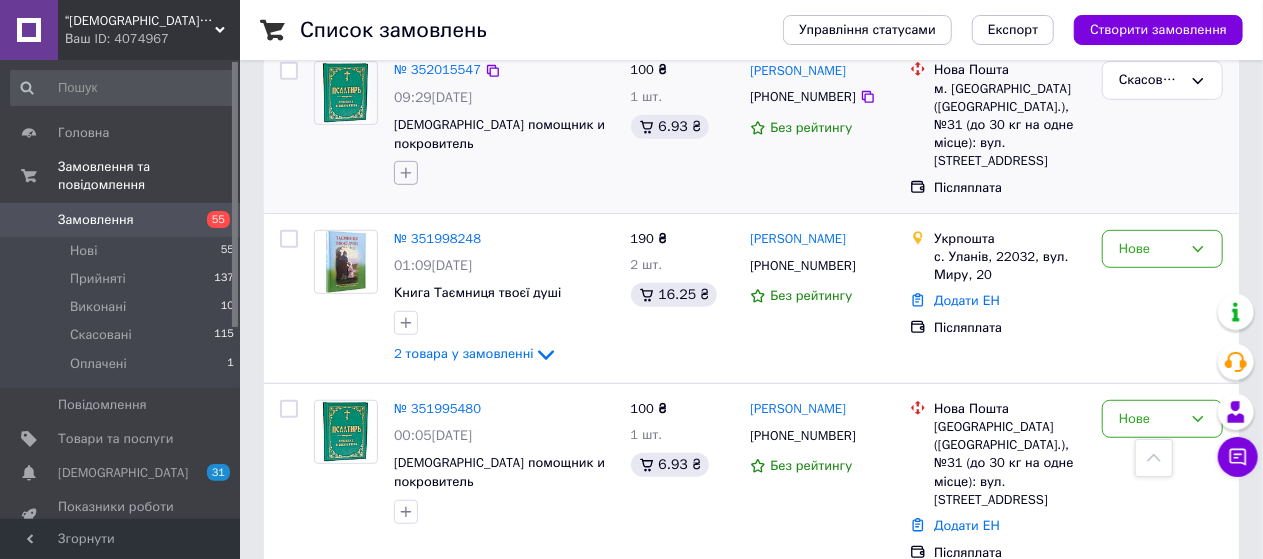 click 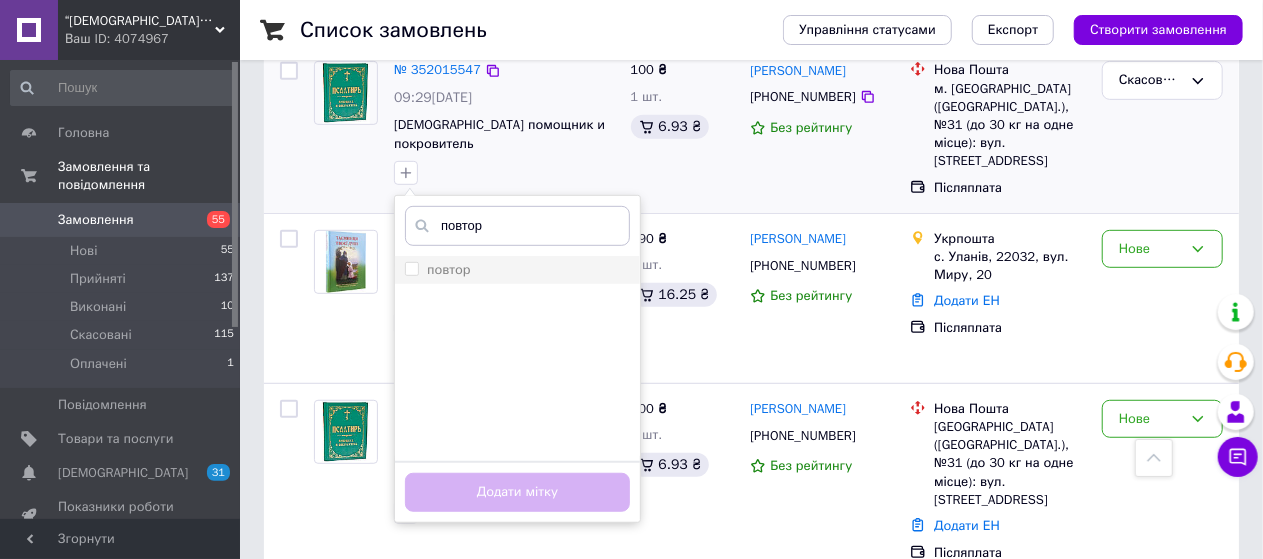 type on "повтор" 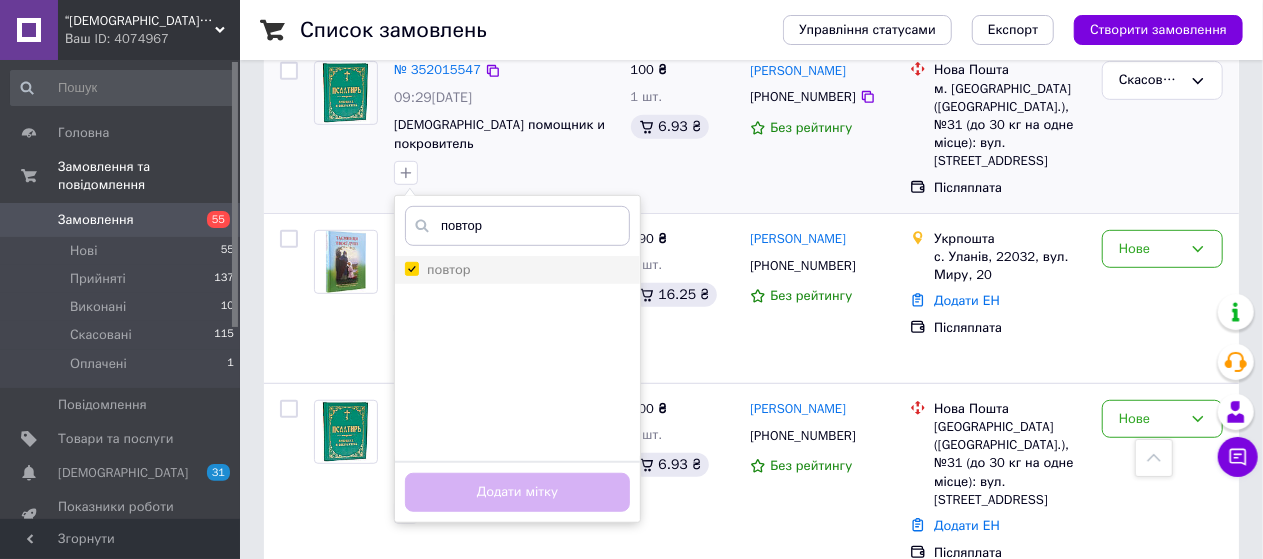 checkbox on "true" 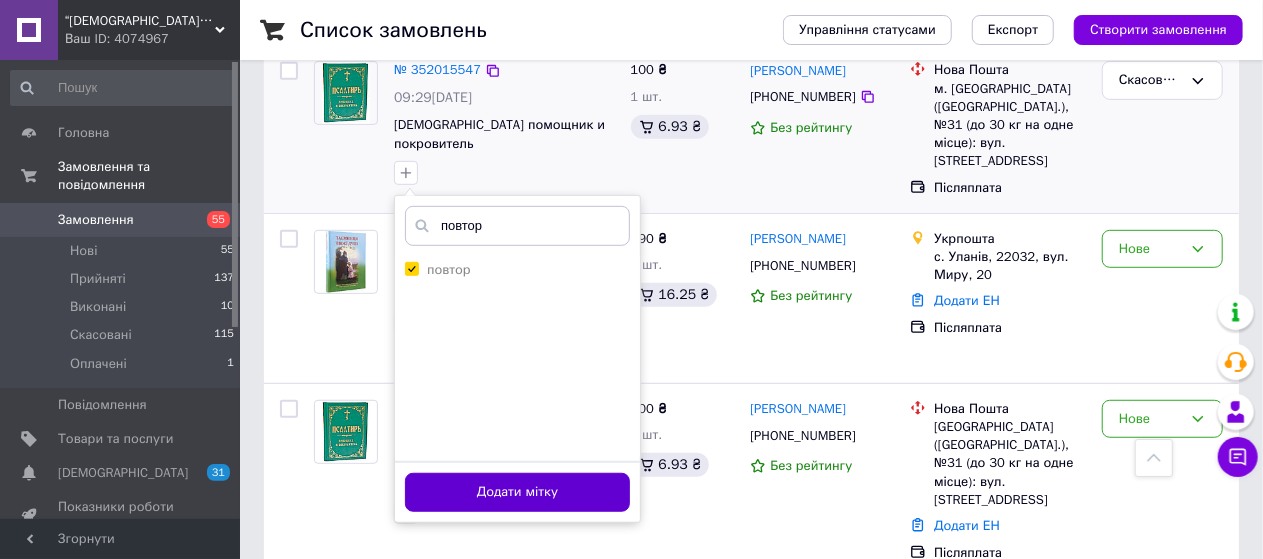 click on "Додати мітку" at bounding box center (517, 492) 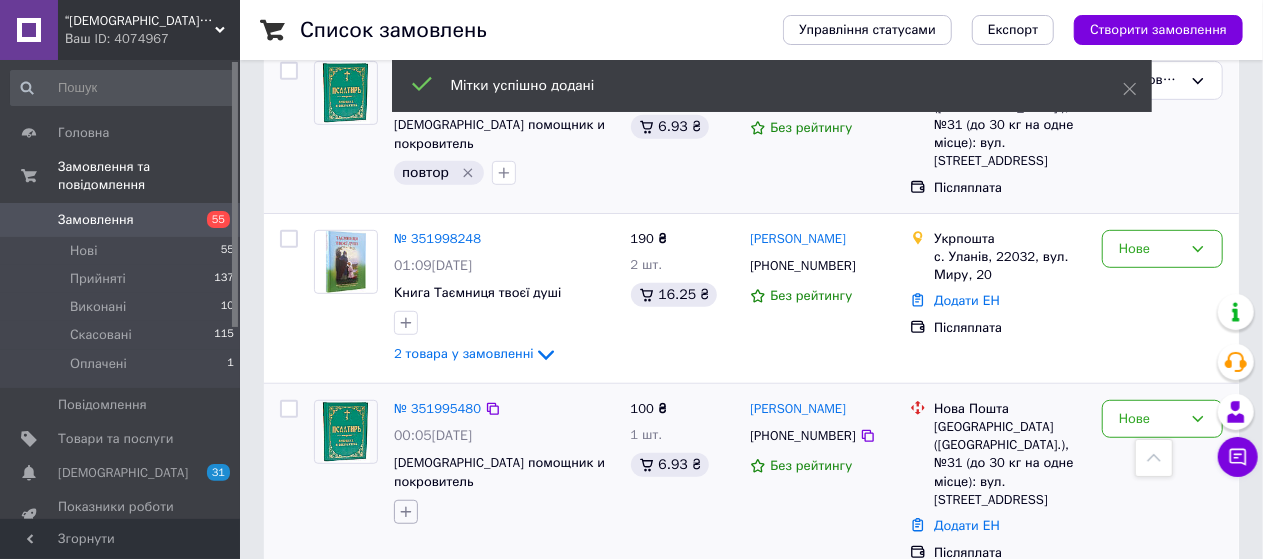 click 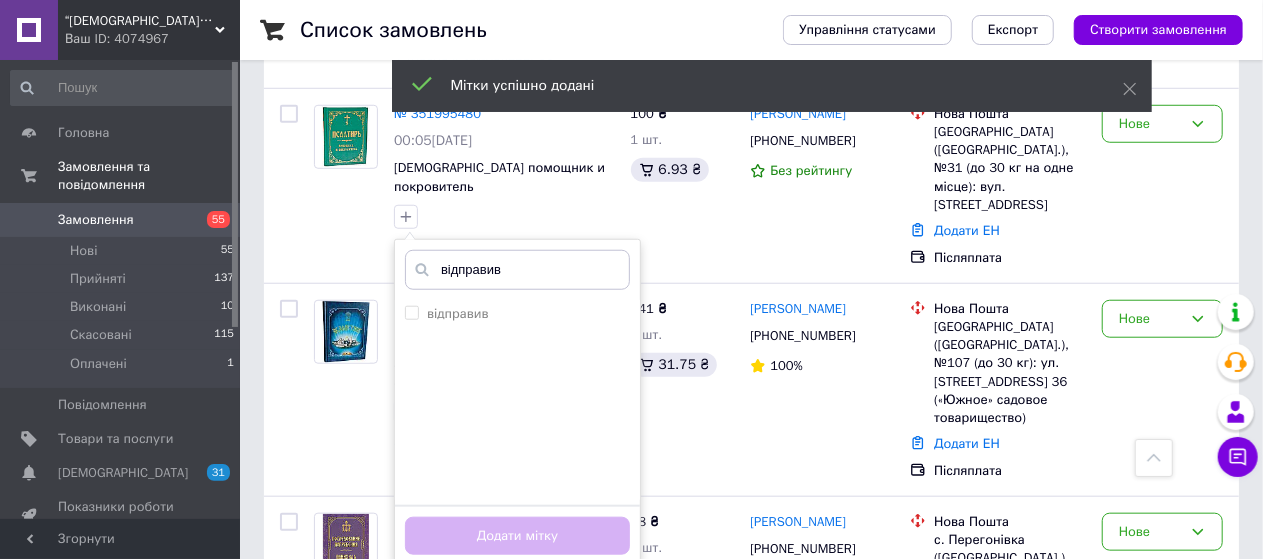 scroll, scrollTop: 787, scrollLeft: 0, axis: vertical 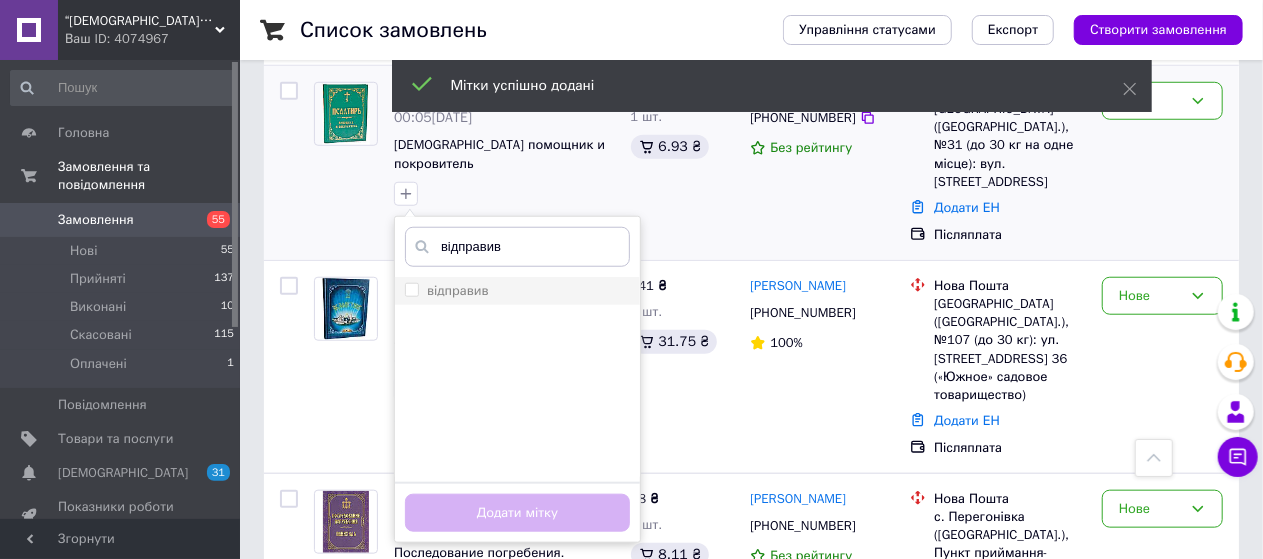 type on "відправив" 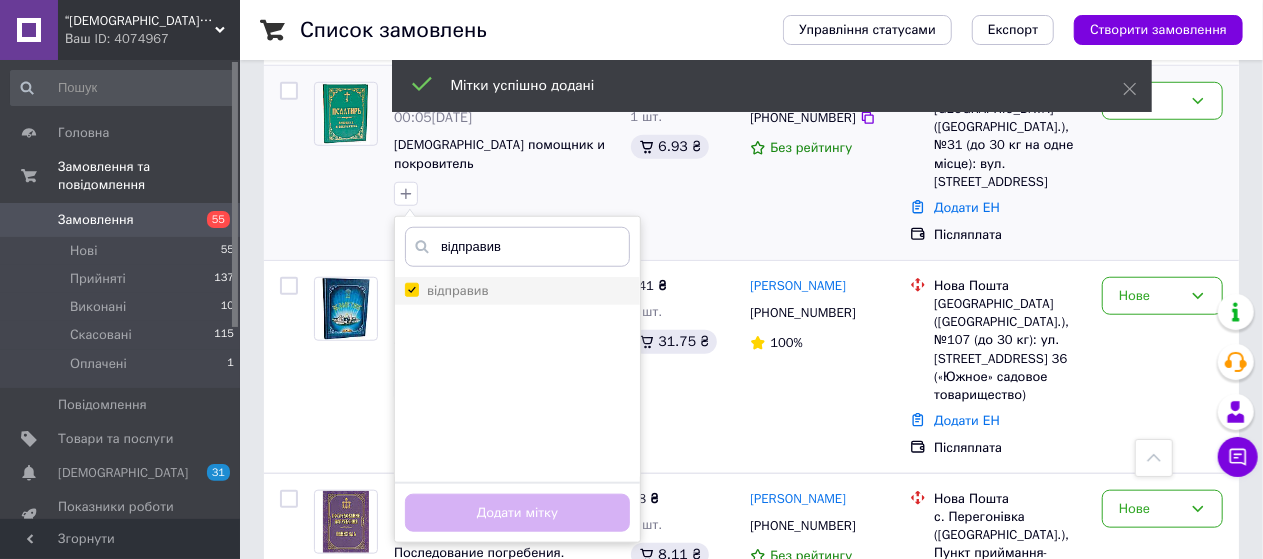 checkbox on "true" 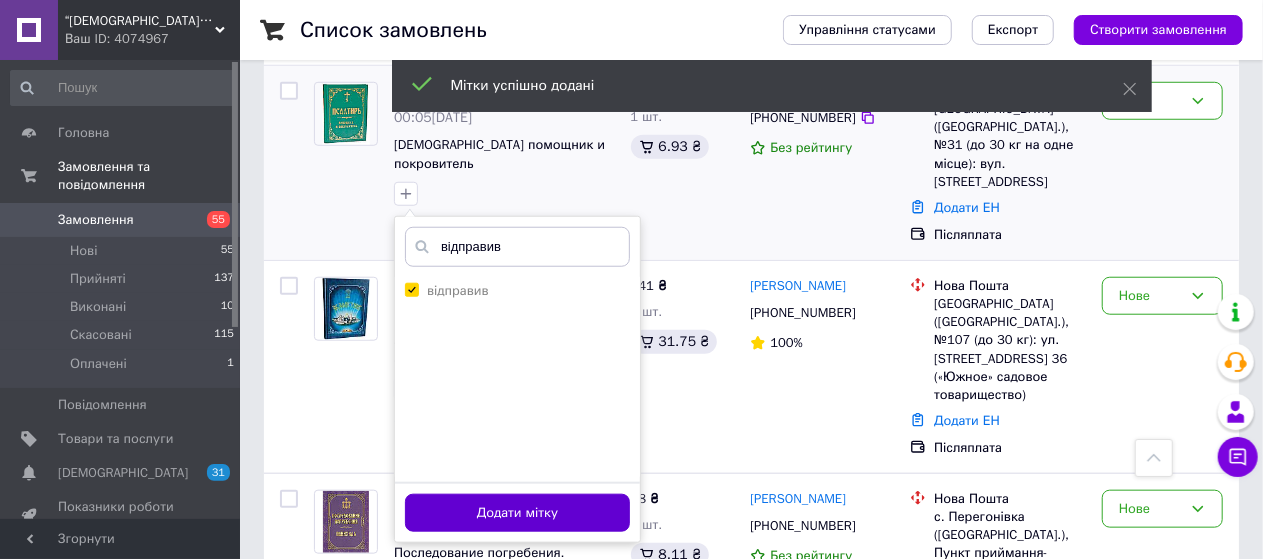 click on "Додати мітку" at bounding box center (517, 513) 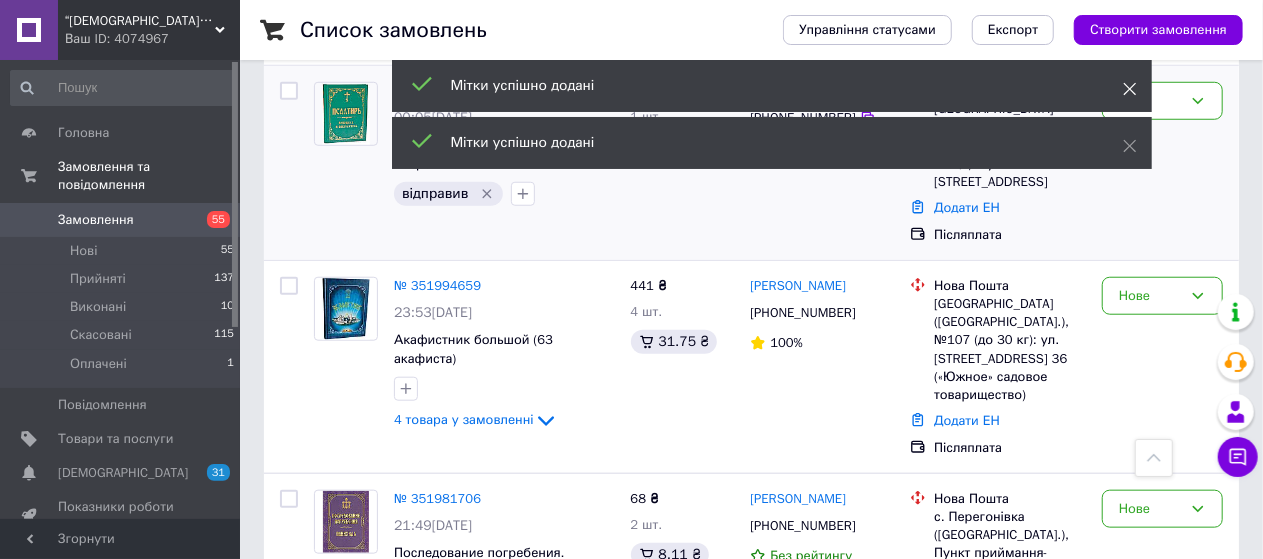 click 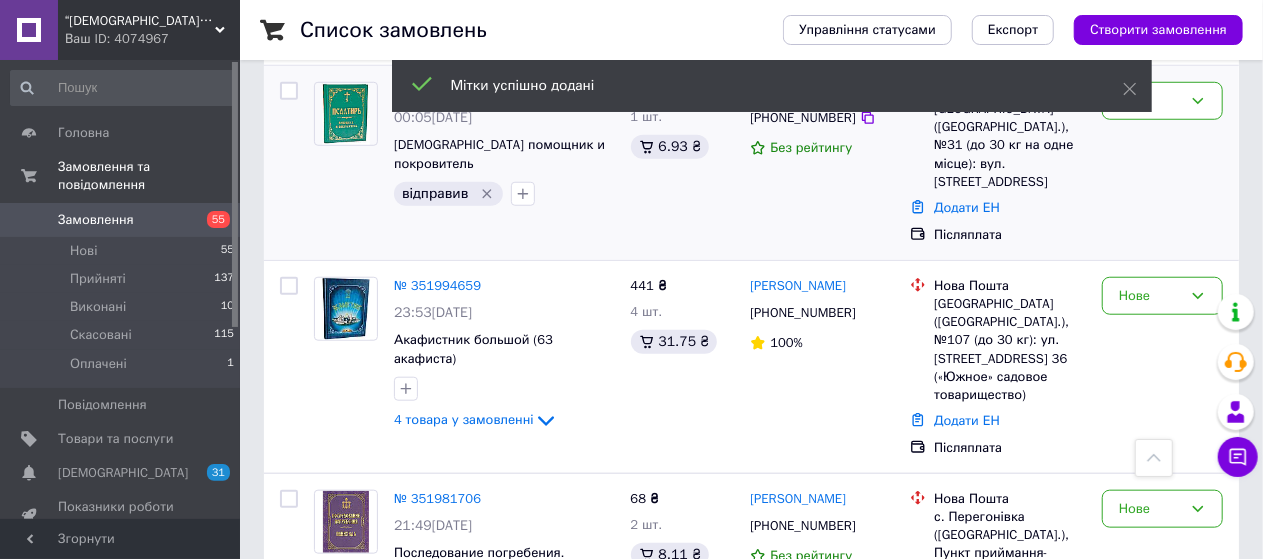click 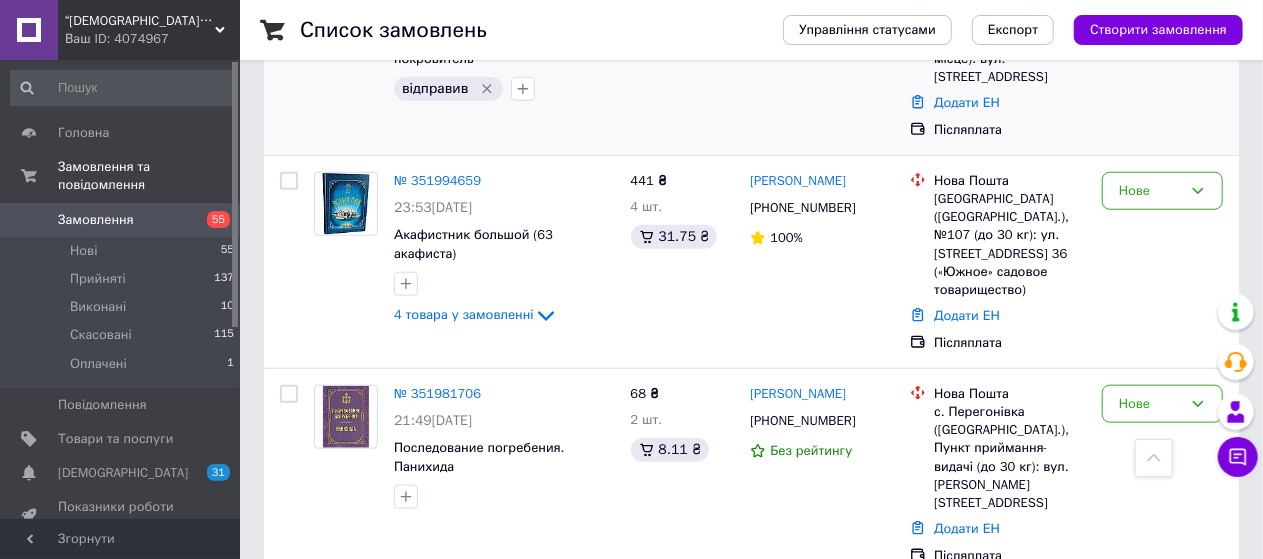scroll, scrollTop: 906, scrollLeft: 0, axis: vertical 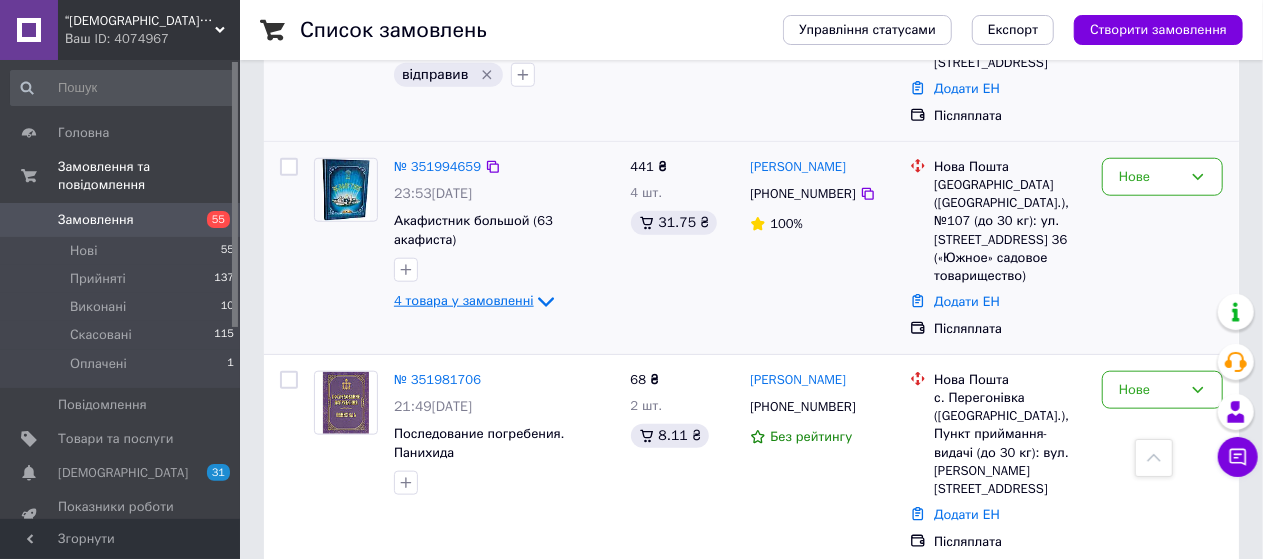 click 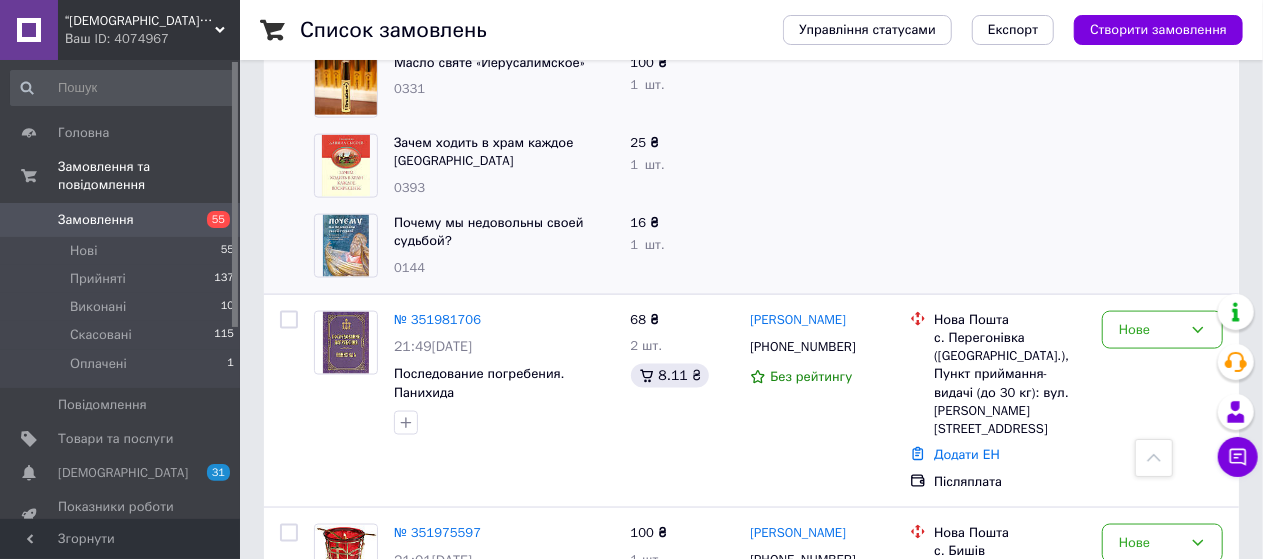 scroll, scrollTop: 1271, scrollLeft: 0, axis: vertical 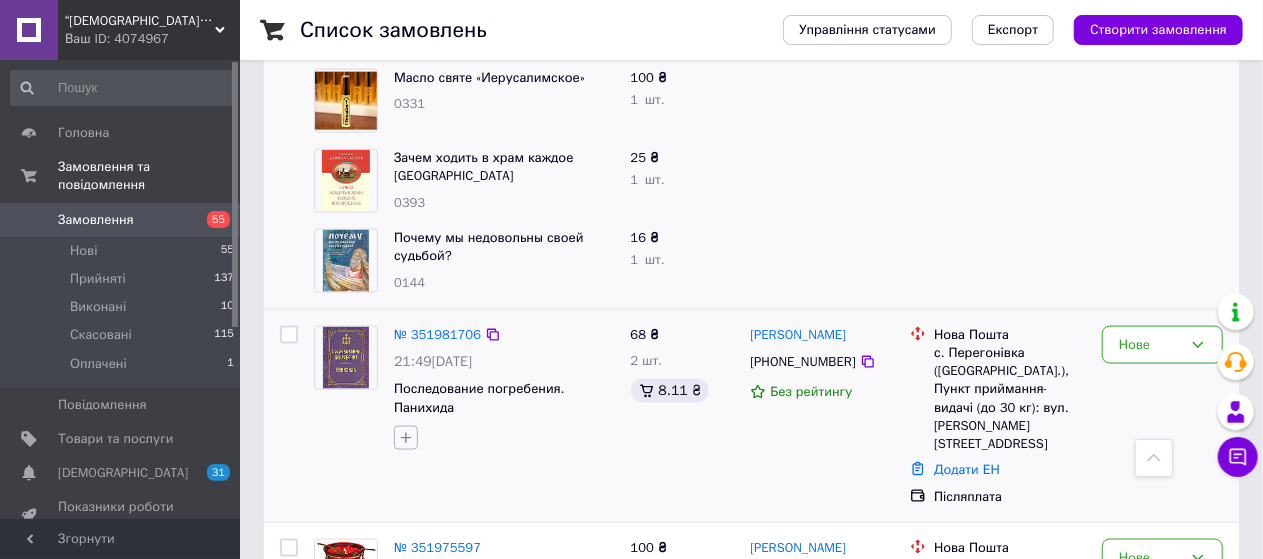 click 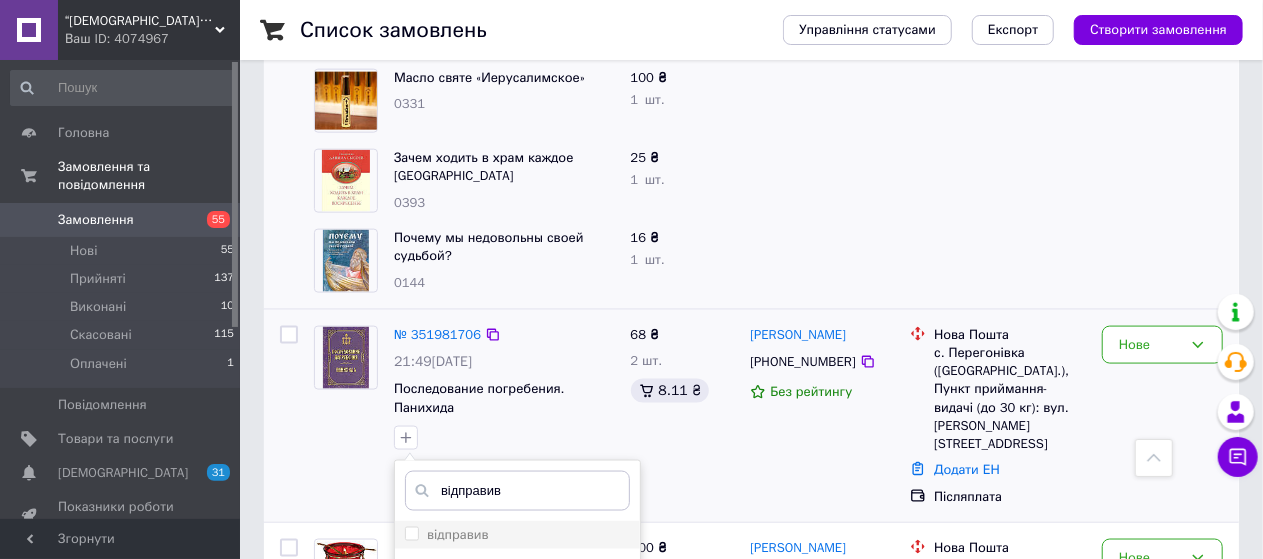 type on "відправив" 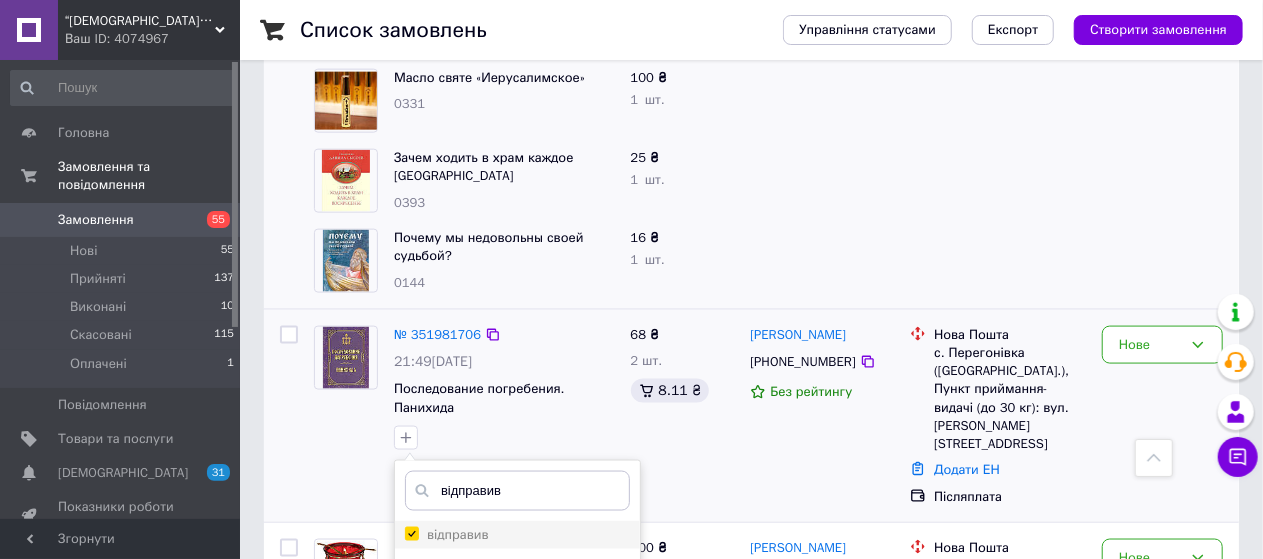 checkbox on "true" 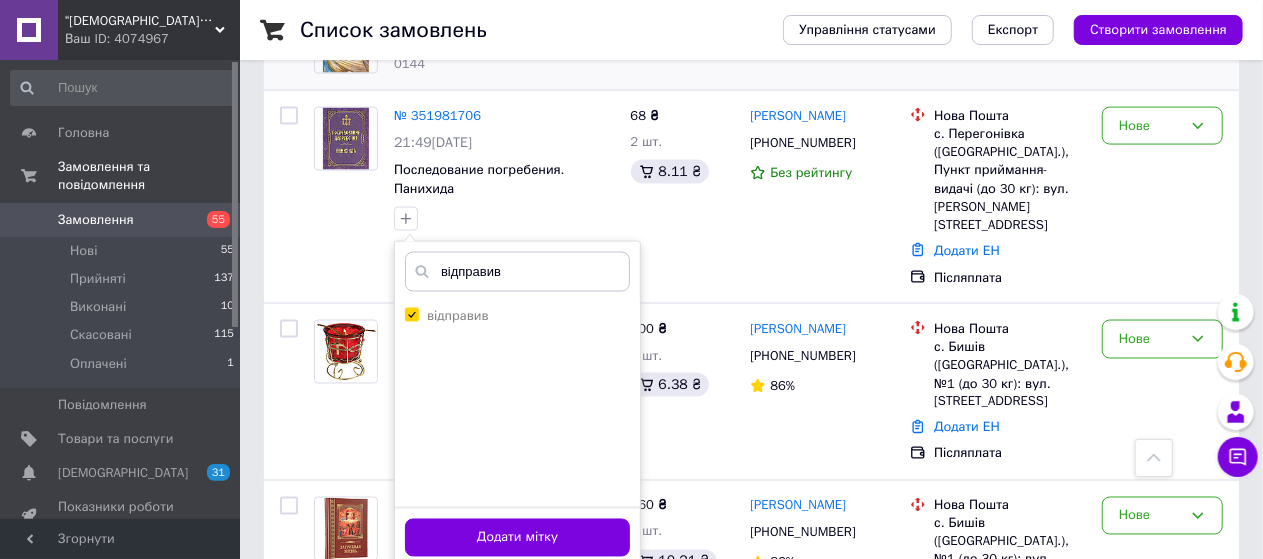 scroll, scrollTop: 1496, scrollLeft: 0, axis: vertical 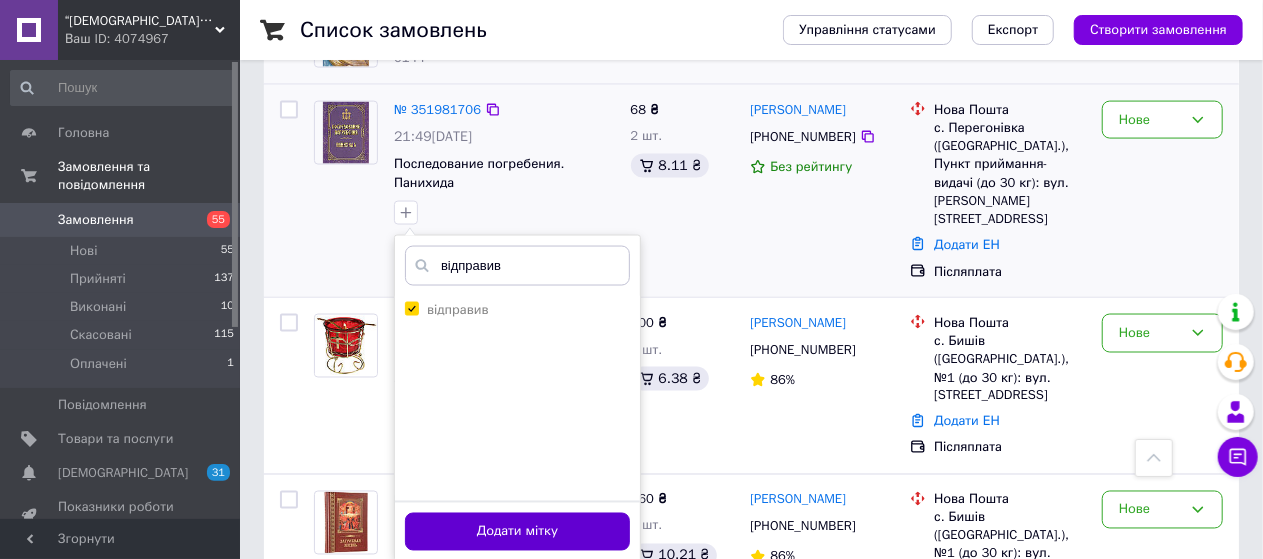 click on "Додати мітку" at bounding box center (517, 532) 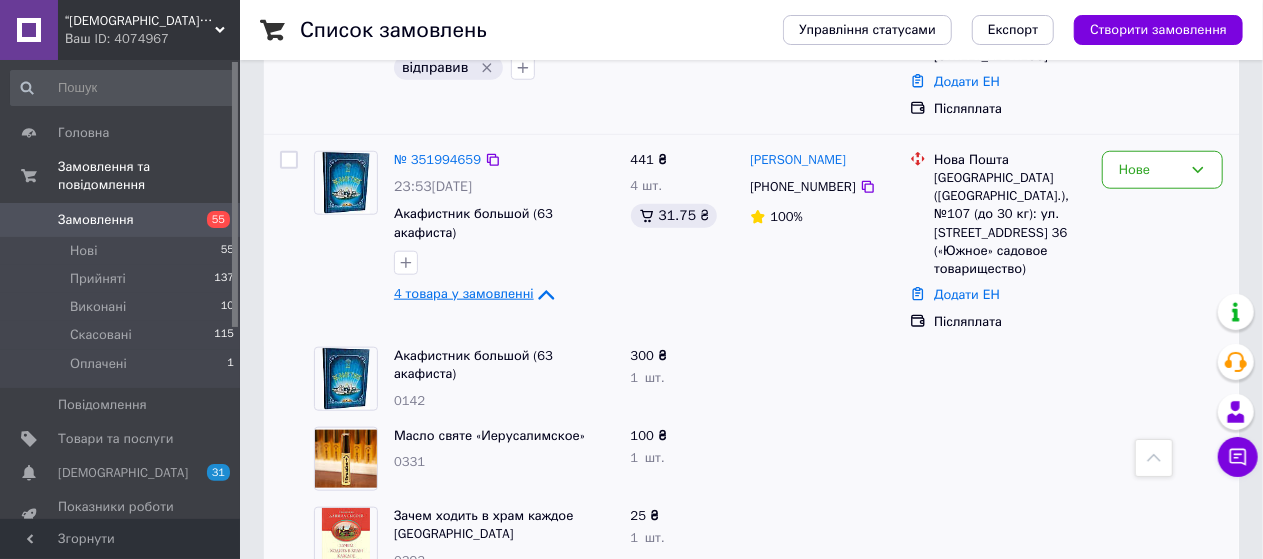 scroll, scrollTop: 908, scrollLeft: 0, axis: vertical 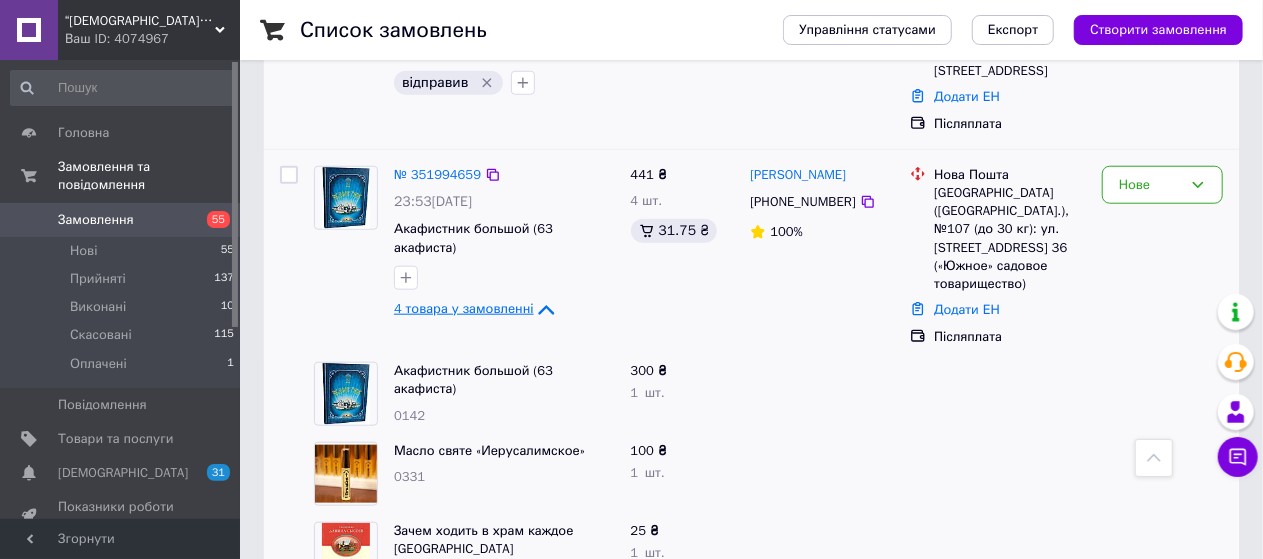 click 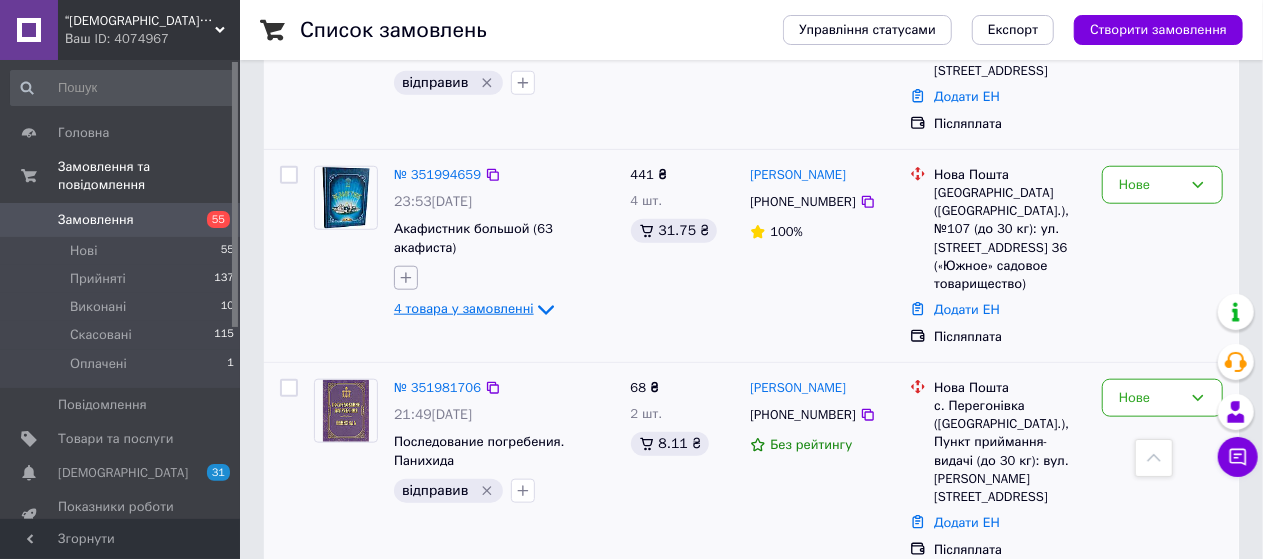 click 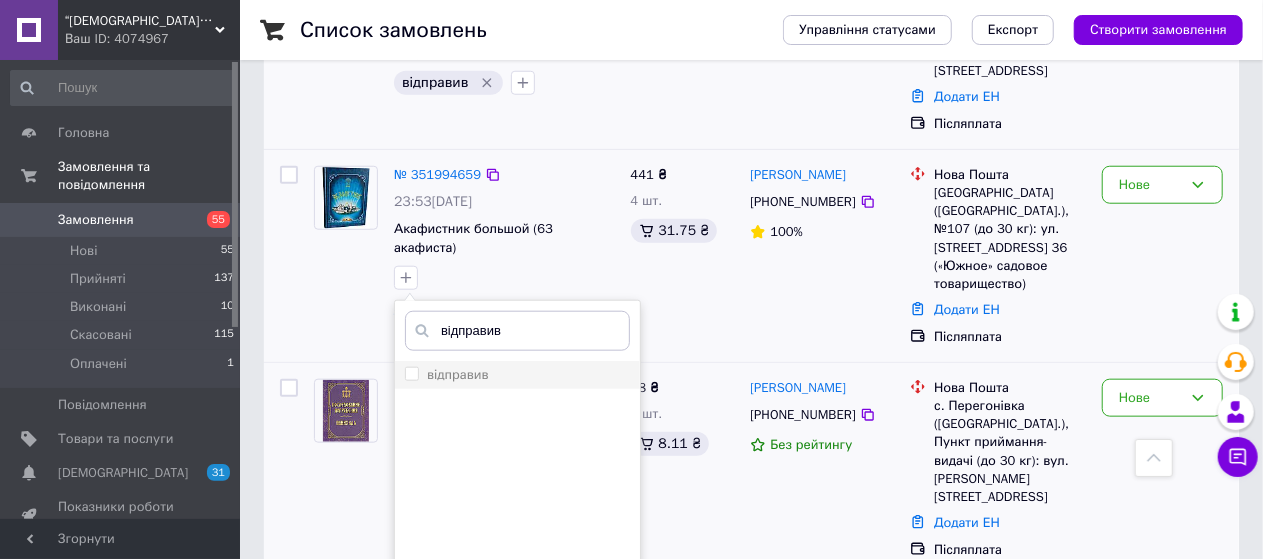 type on "відправив" 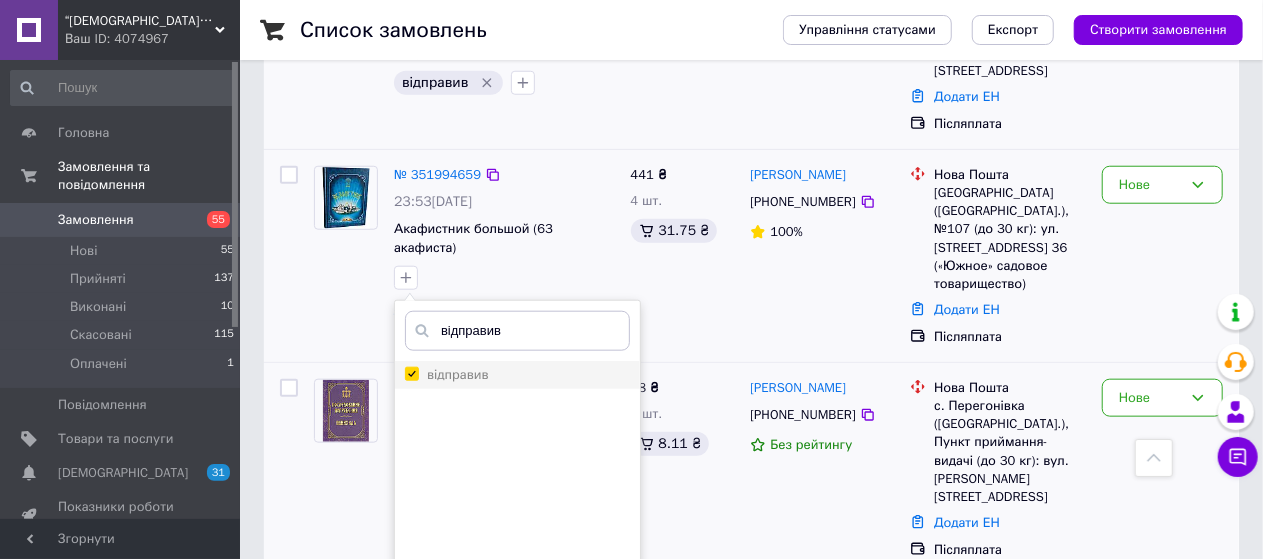 checkbox on "true" 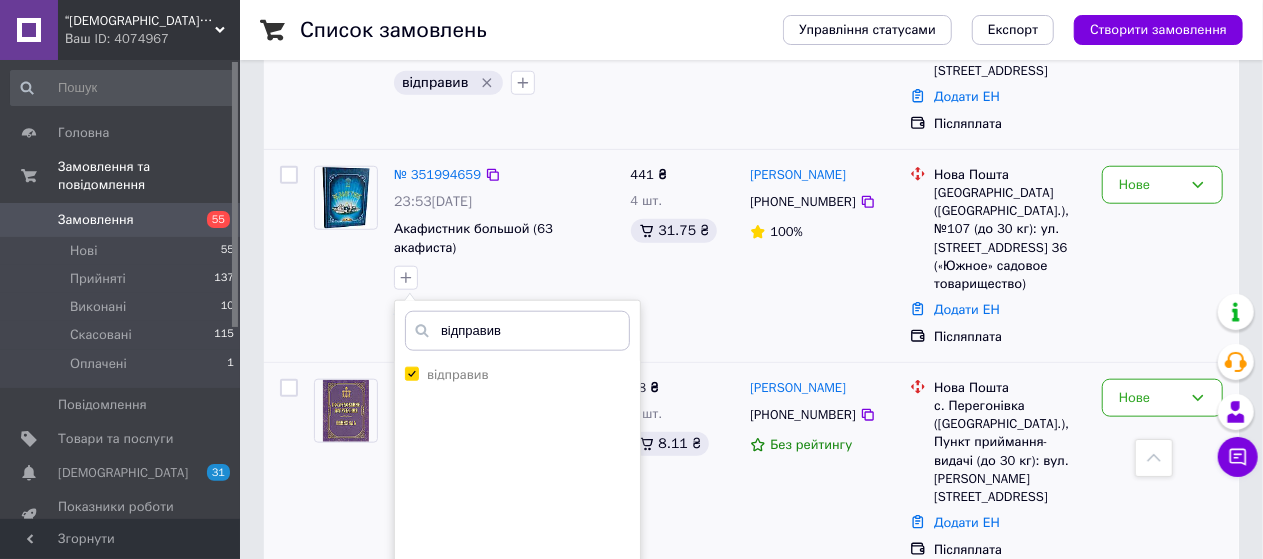 click on "Додати мітку" at bounding box center (517, 597) 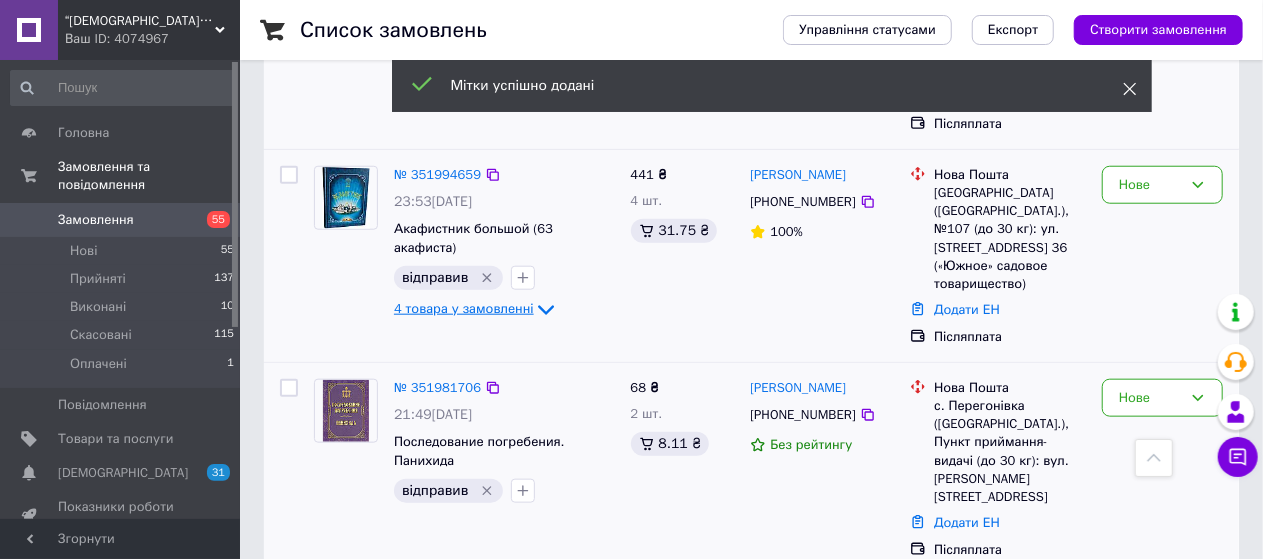 click 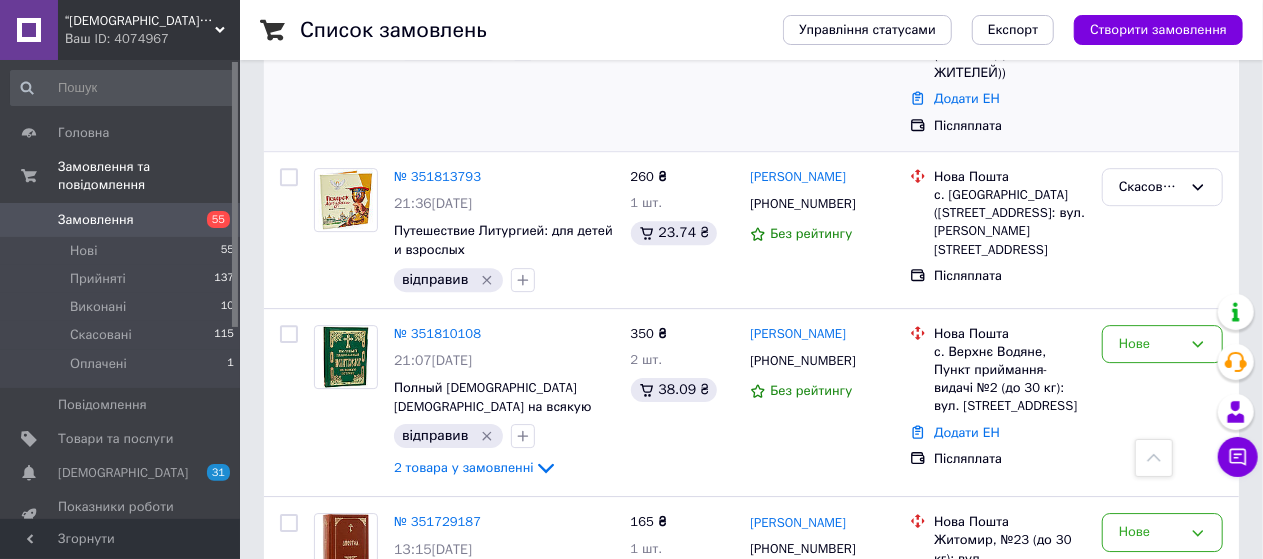 scroll, scrollTop: 3099, scrollLeft: 0, axis: vertical 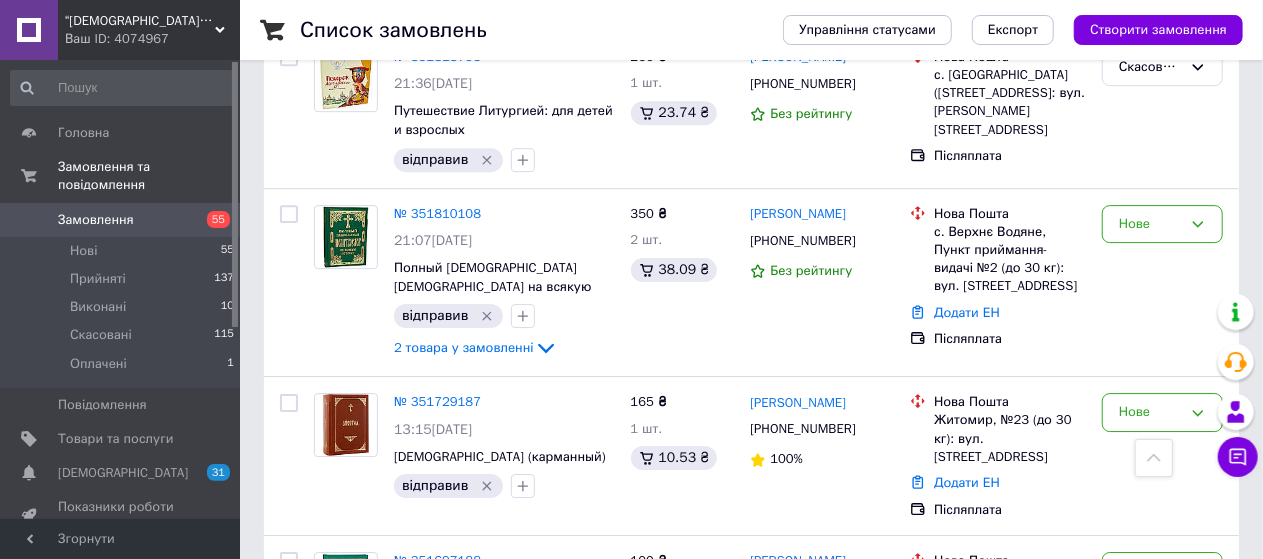 click on "2" at bounding box center [327, 738] 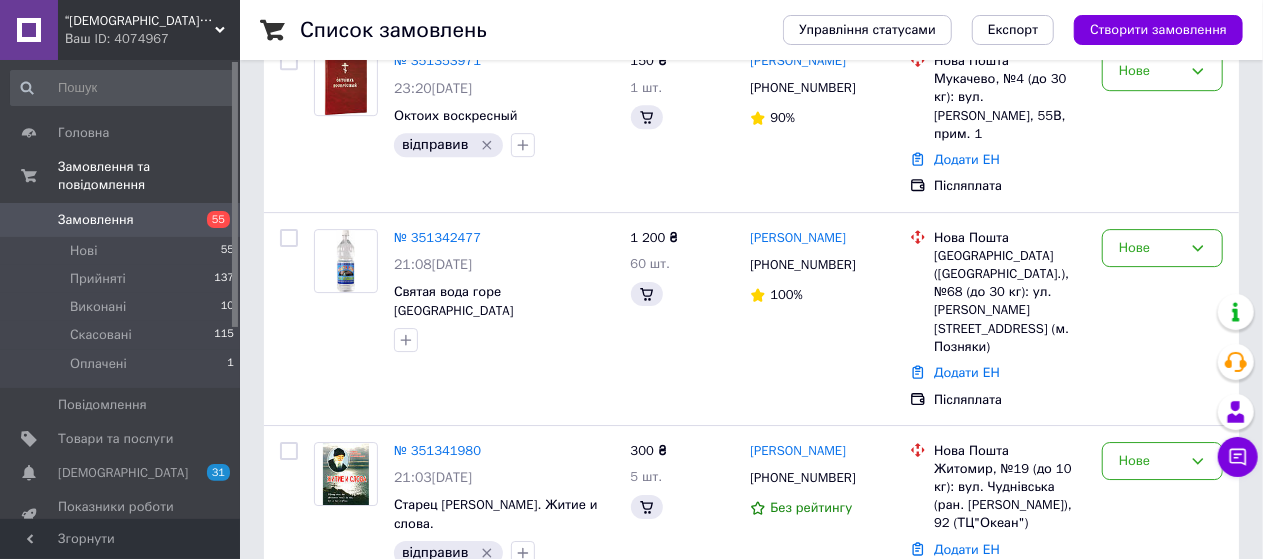 scroll, scrollTop: 0, scrollLeft: 0, axis: both 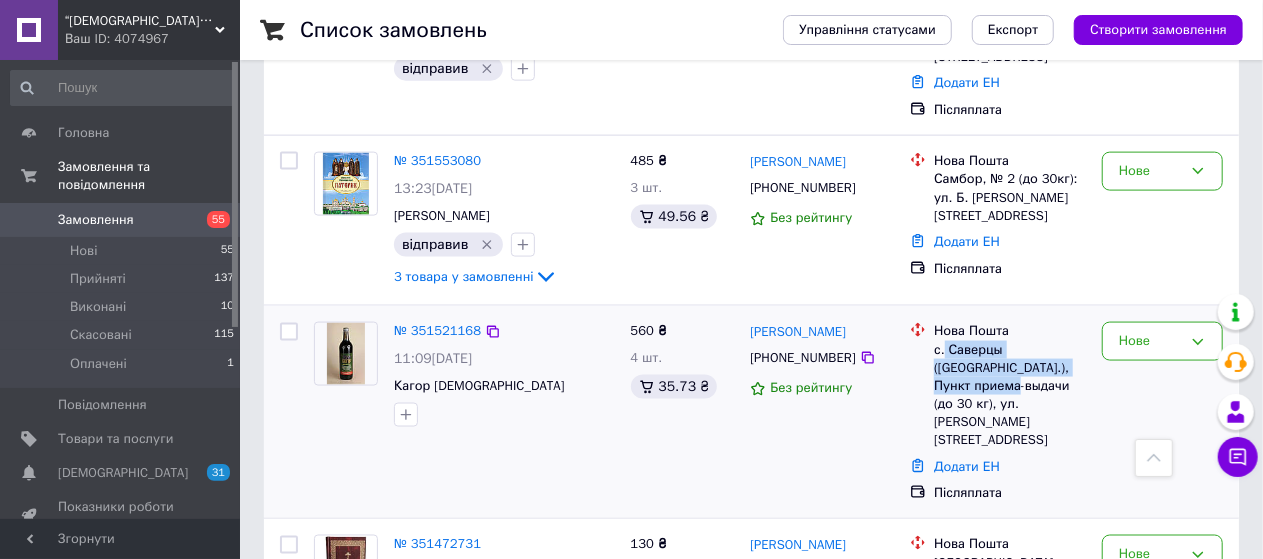 drag, startPoint x: 1028, startPoint y: 351, endPoint x: 944, endPoint y: 312, distance: 92.61209 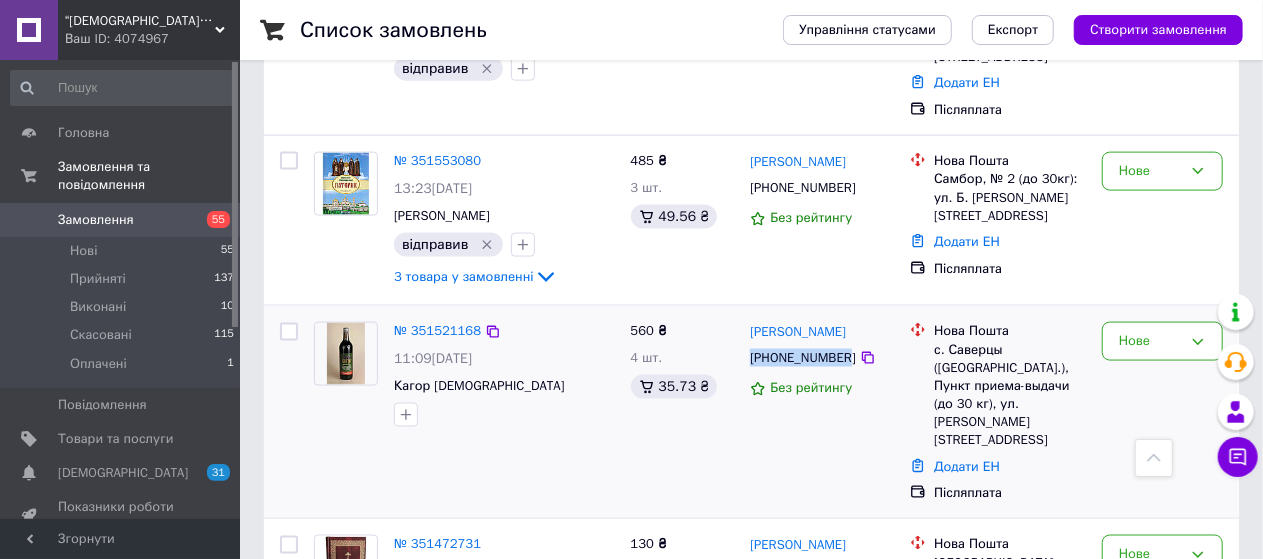 drag, startPoint x: 754, startPoint y: 315, endPoint x: 844, endPoint y: 319, distance: 90.088844 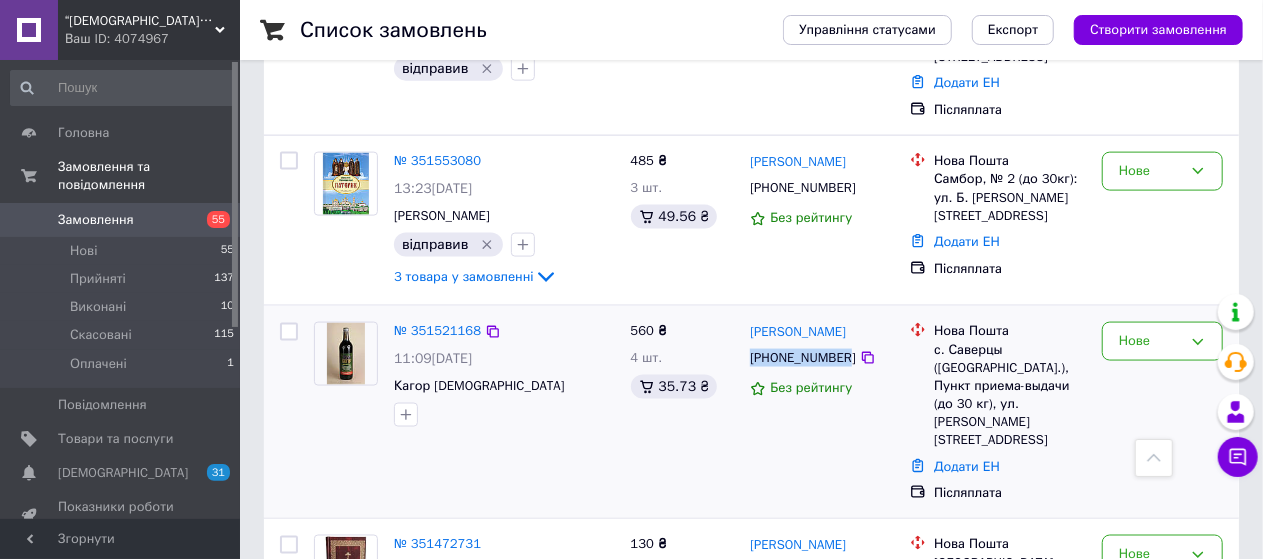 copy on "[PHONE_NUMBER]" 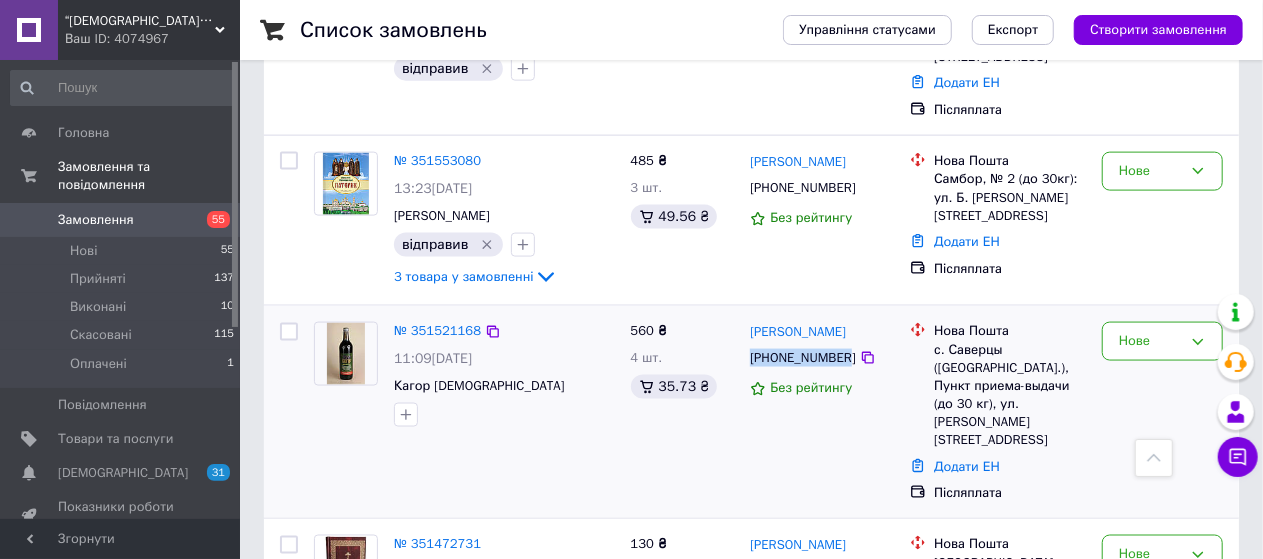 copy on "[PHONE_NUMBER]" 